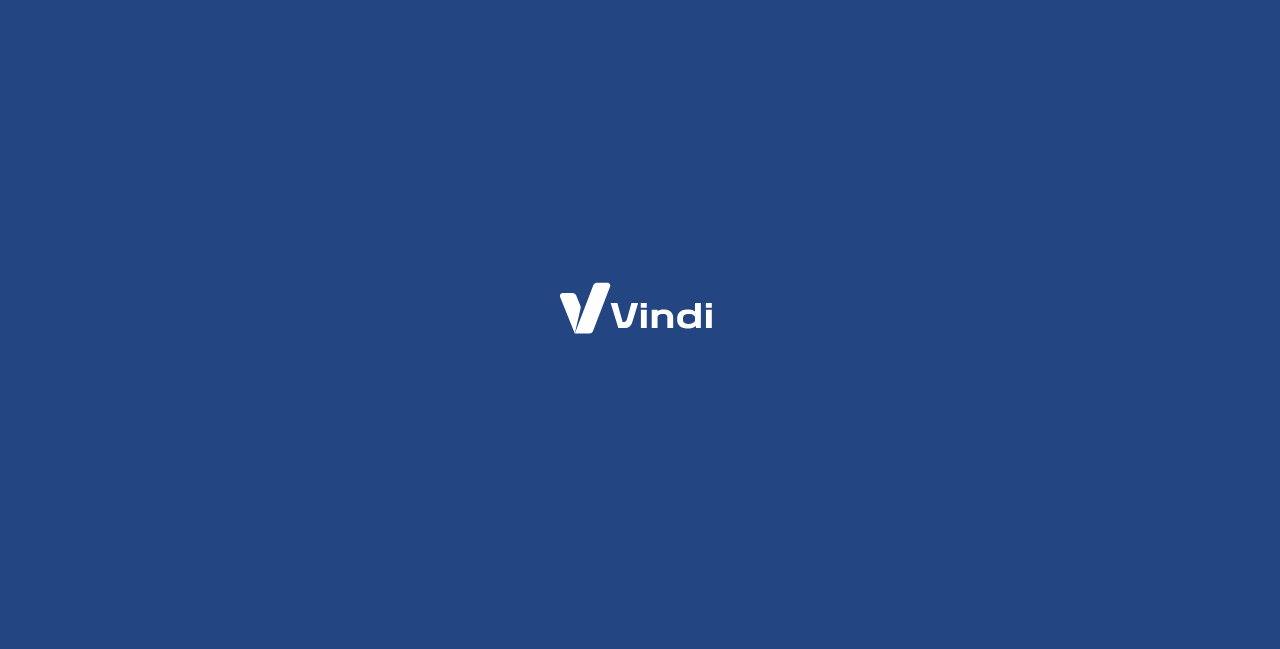 scroll, scrollTop: 0, scrollLeft: 0, axis: both 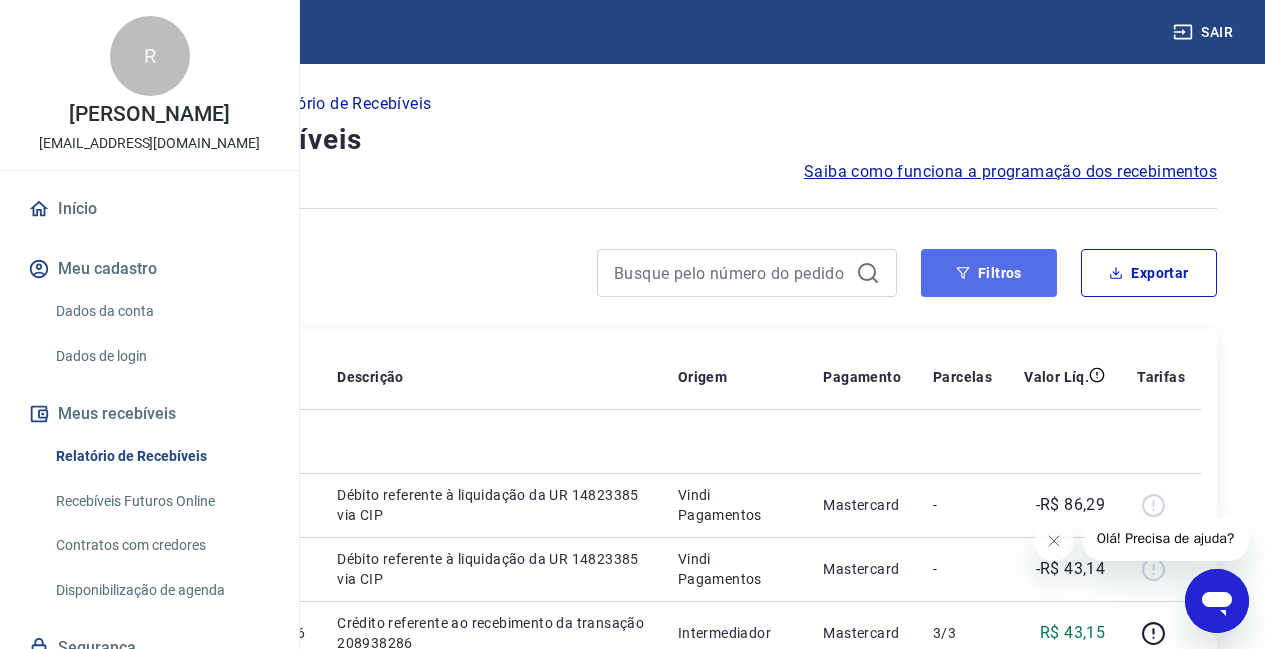 click on "Filtros" at bounding box center (989, 273) 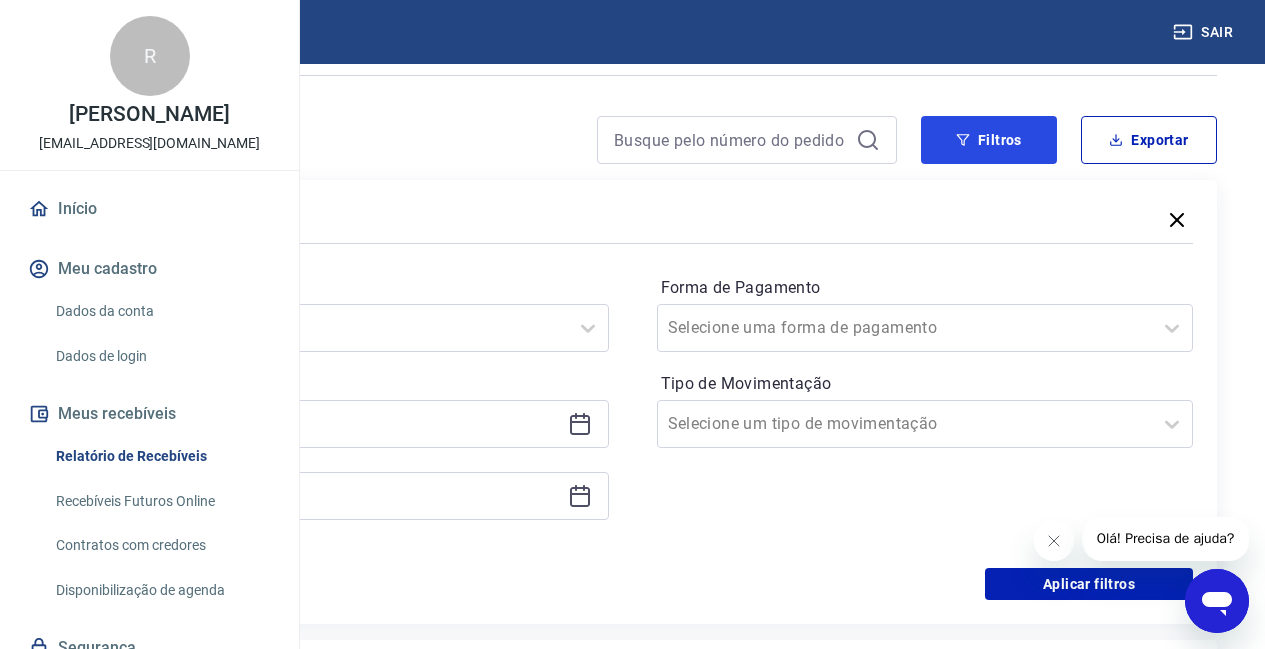 scroll, scrollTop: 208, scrollLeft: 0, axis: vertical 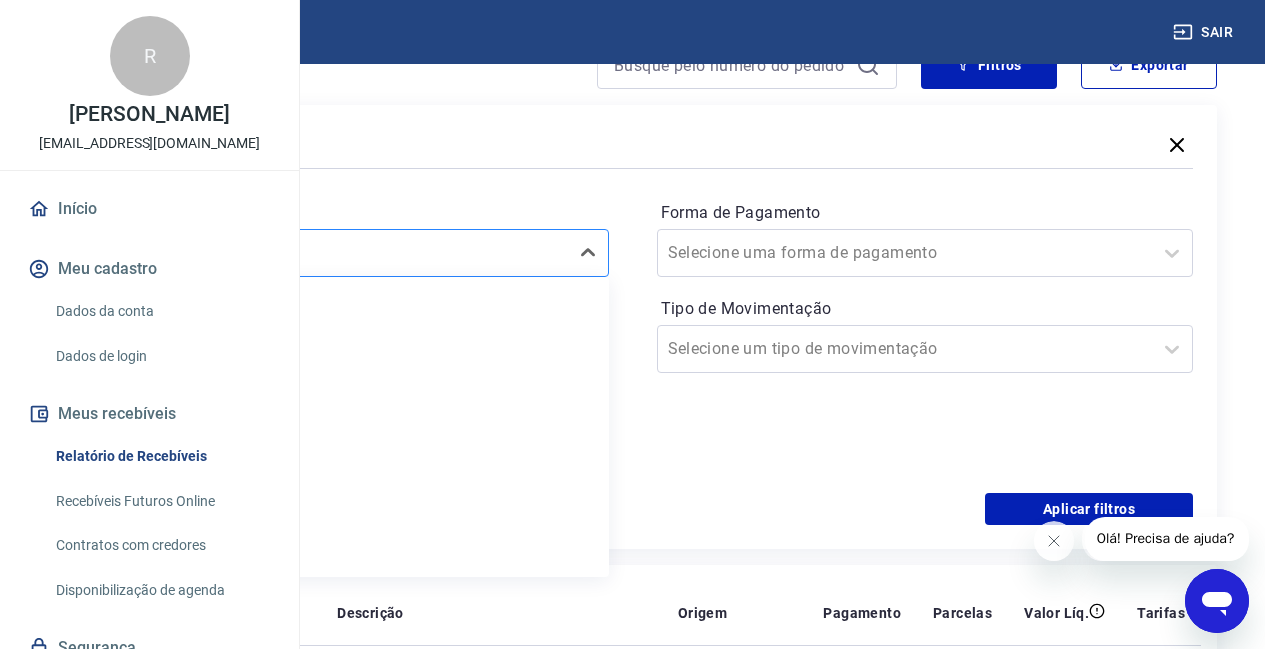 click on "Selecione um período" at bounding box center (320, 253) 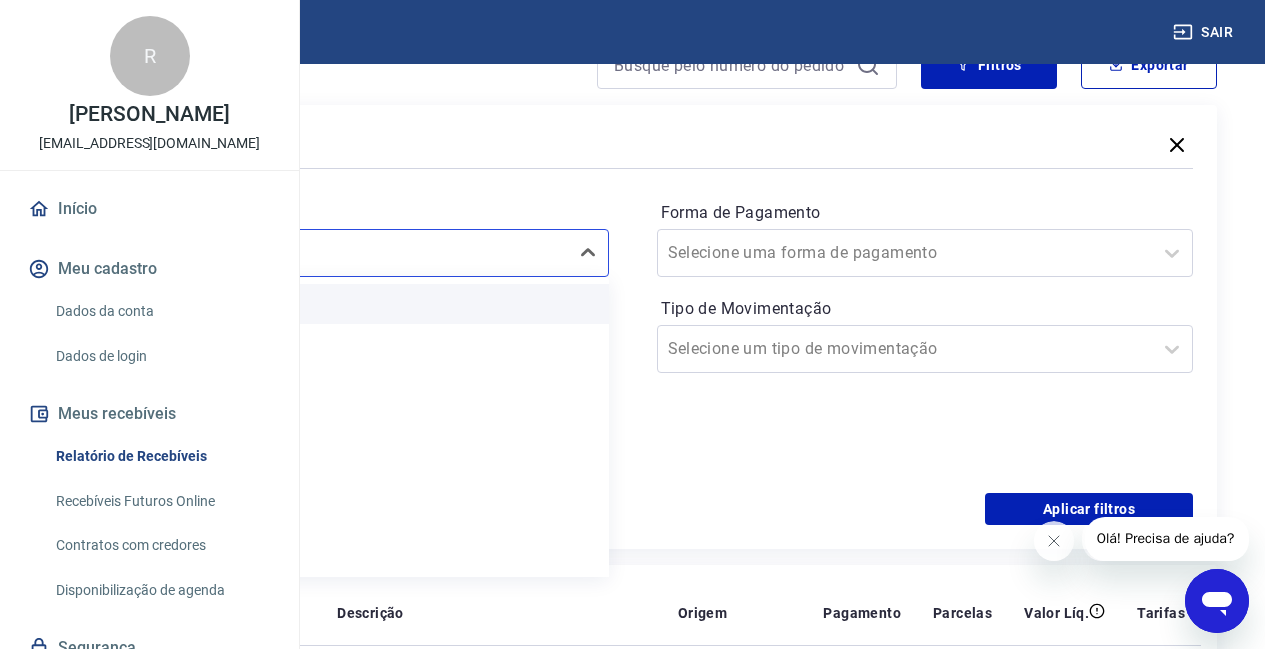 scroll, scrollTop: 44, scrollLeft: 0, axis: vertical 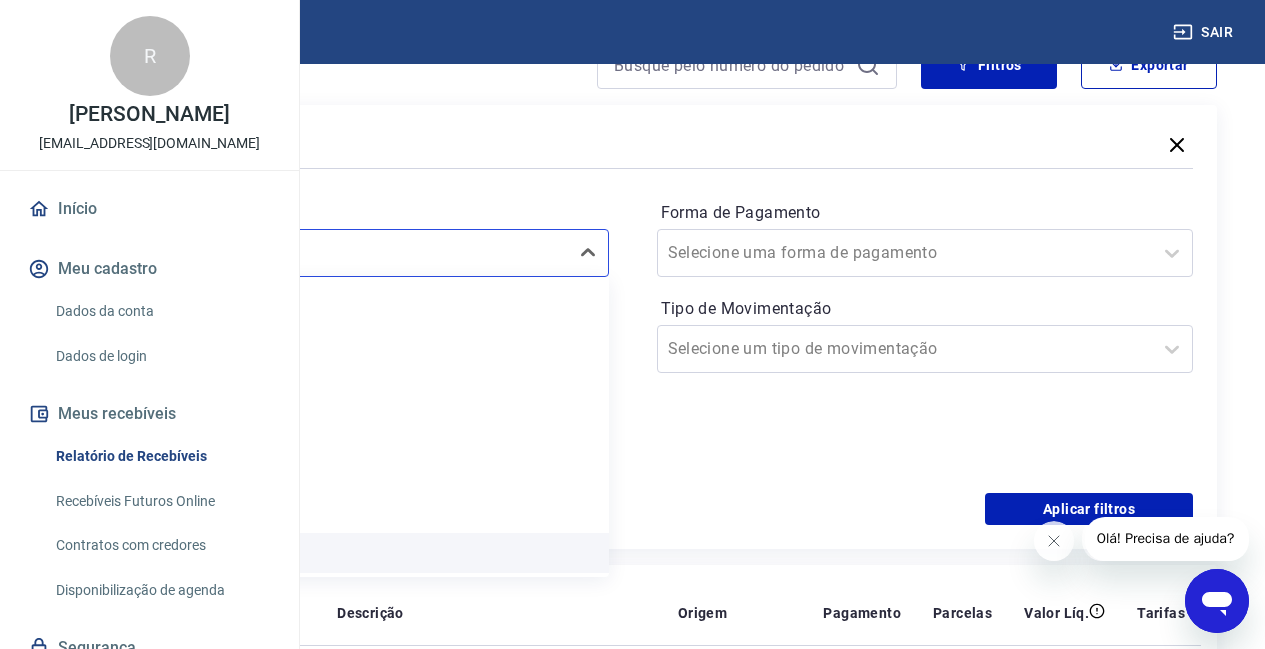 click on "Últimos 6 meses" at bounding box center (340, 553) 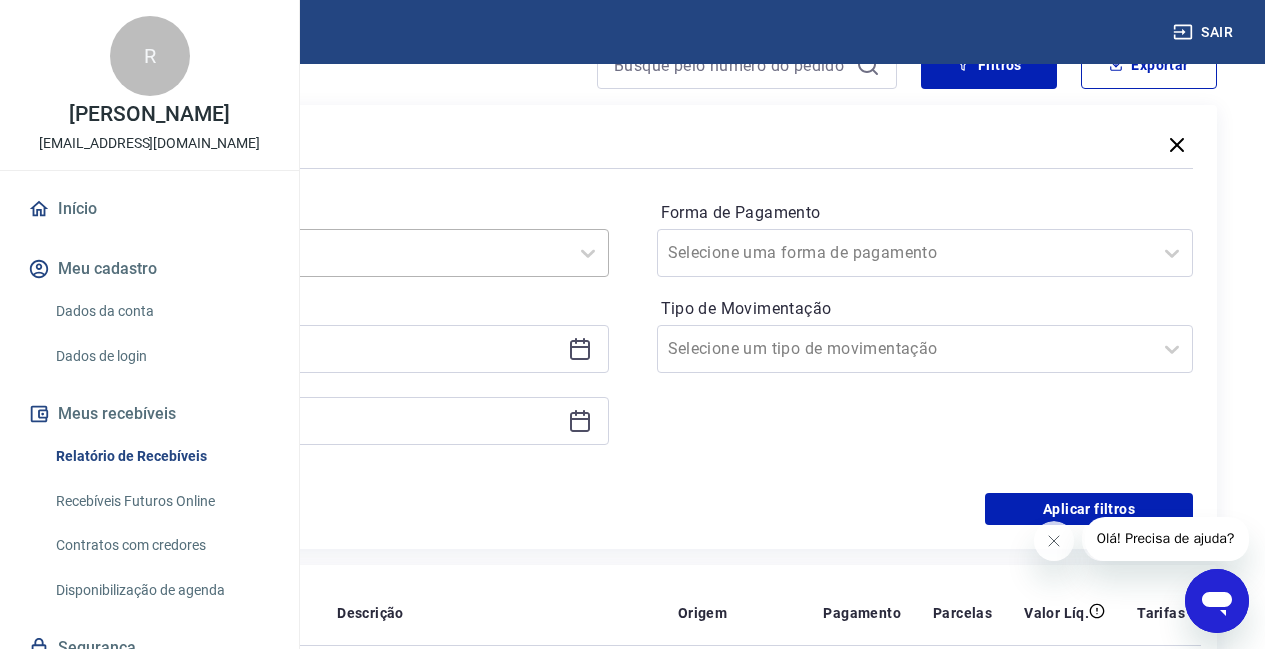 click on "Últimos 6 meses" at bounding box center (320, 253) 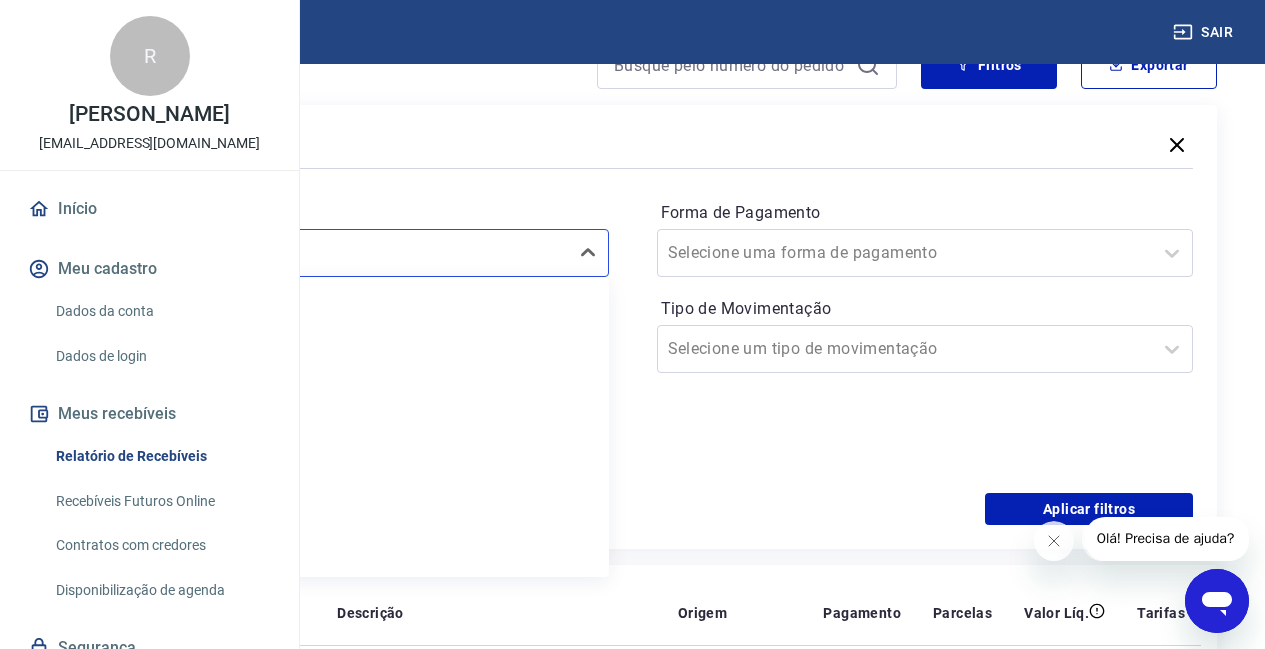 scroll, scrollTop: 44, scrollLeft: 0, axis: vertical 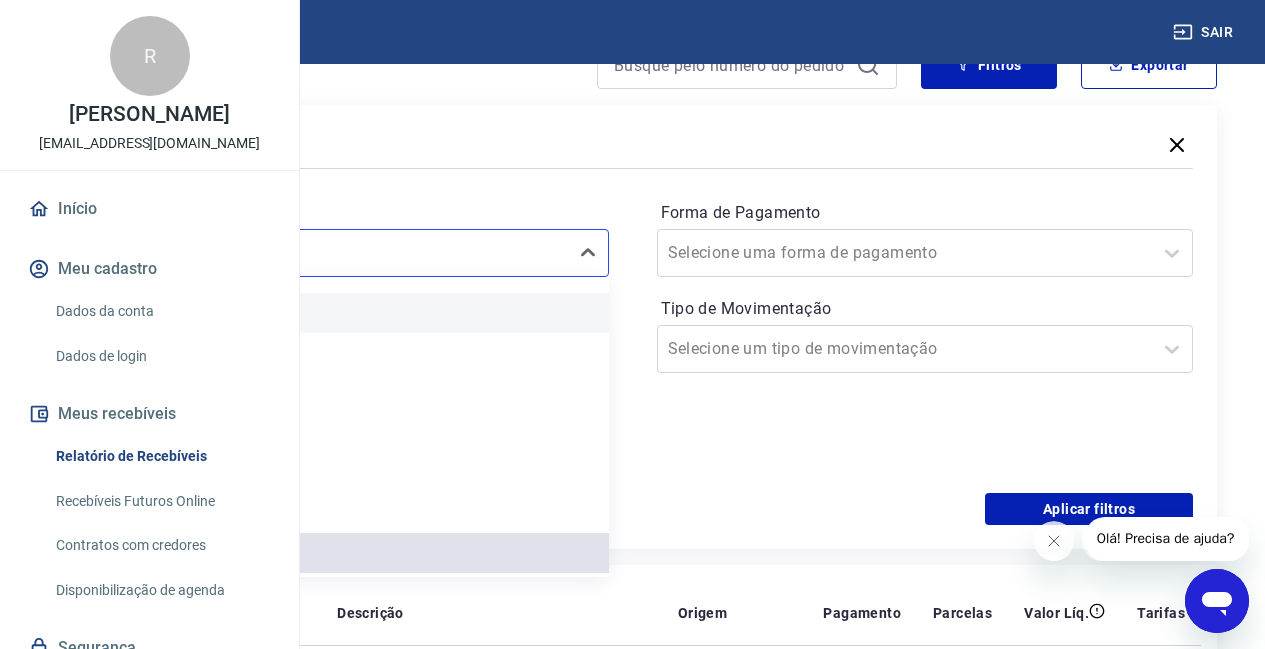 click on "Hoje" at bounding box center (340, 313) 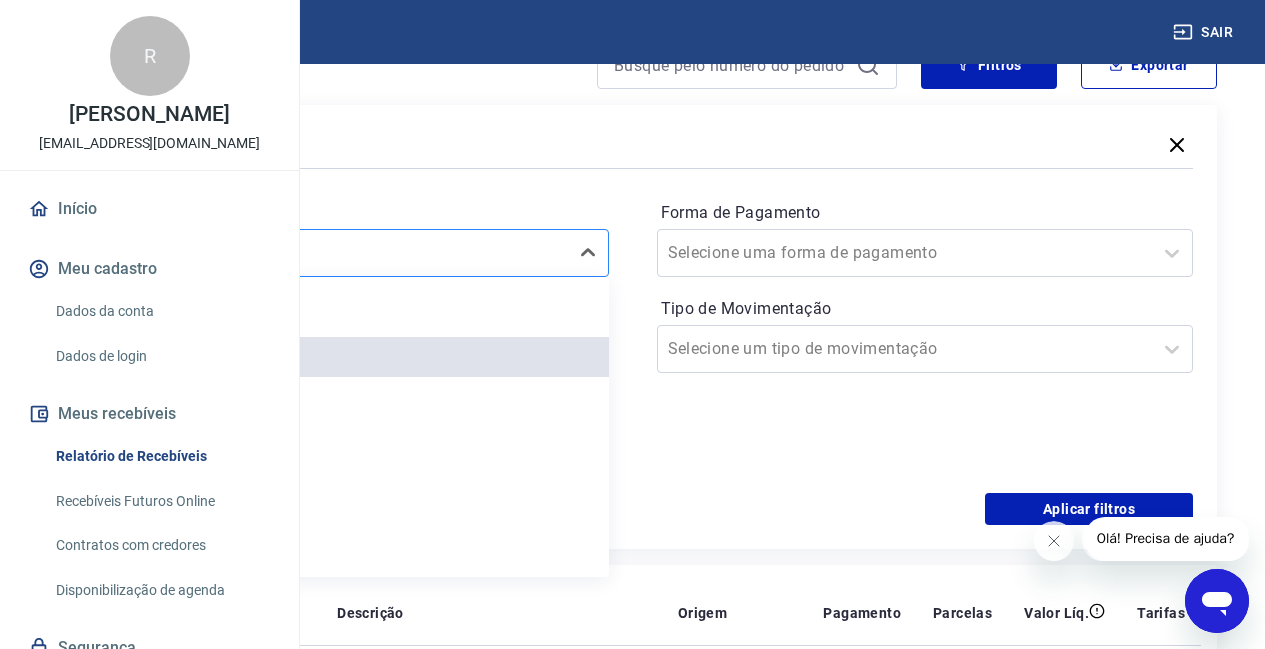 click on "Hoje" at bounding box center [340, 253] 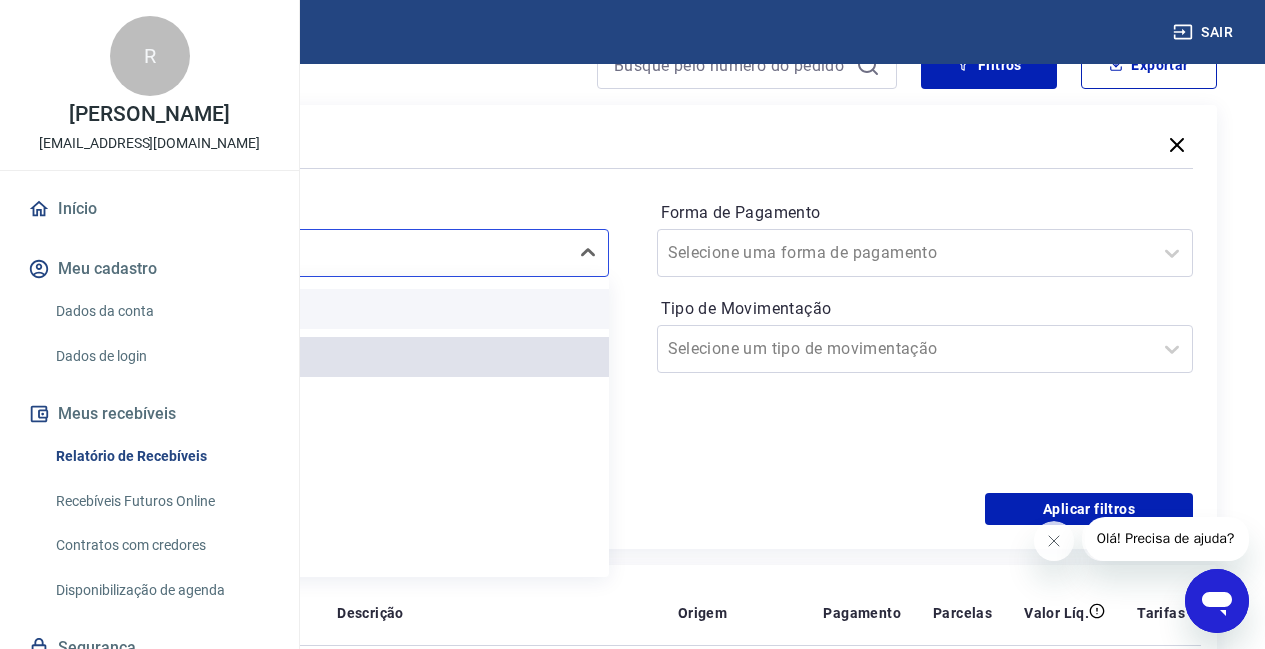 click on "Limpar Filtro" at bounding box center [340, 309] 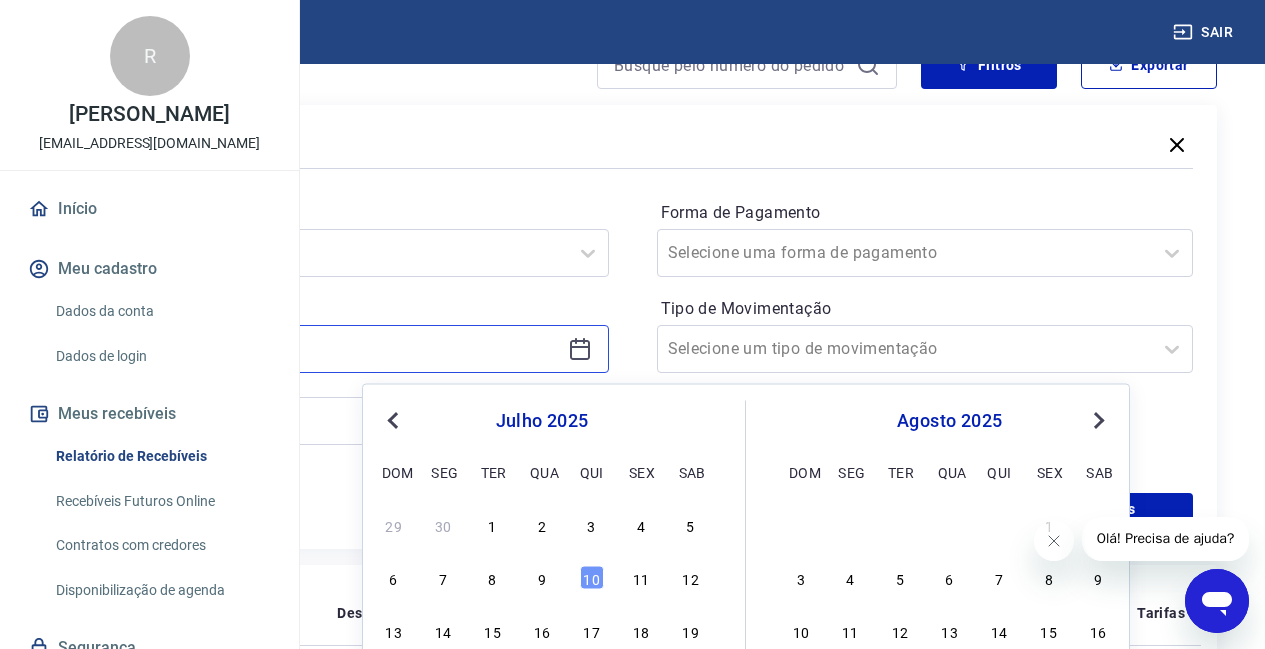 click at bounding box center (324, 349) 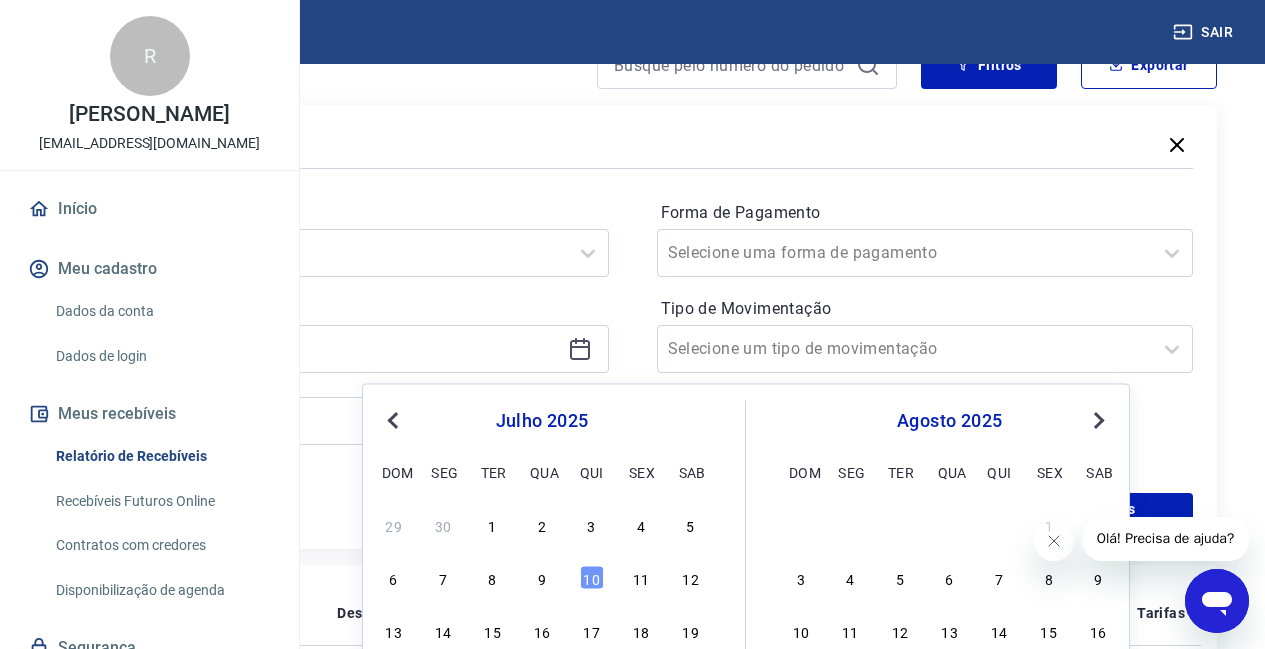 drag, startPoint x: 413, startPoint y: 428, endPoint x: 389, endPoint y: 423, distance: 24.5153 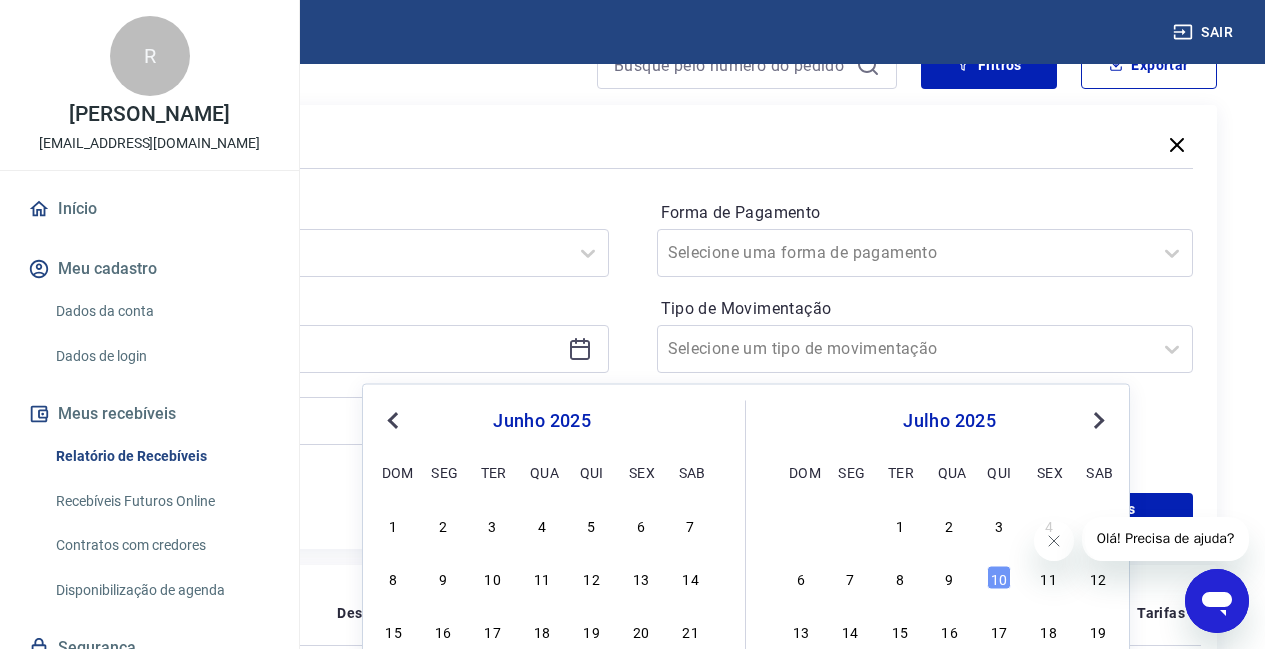 click on "Previous Month" at bounding box center (393, 421) 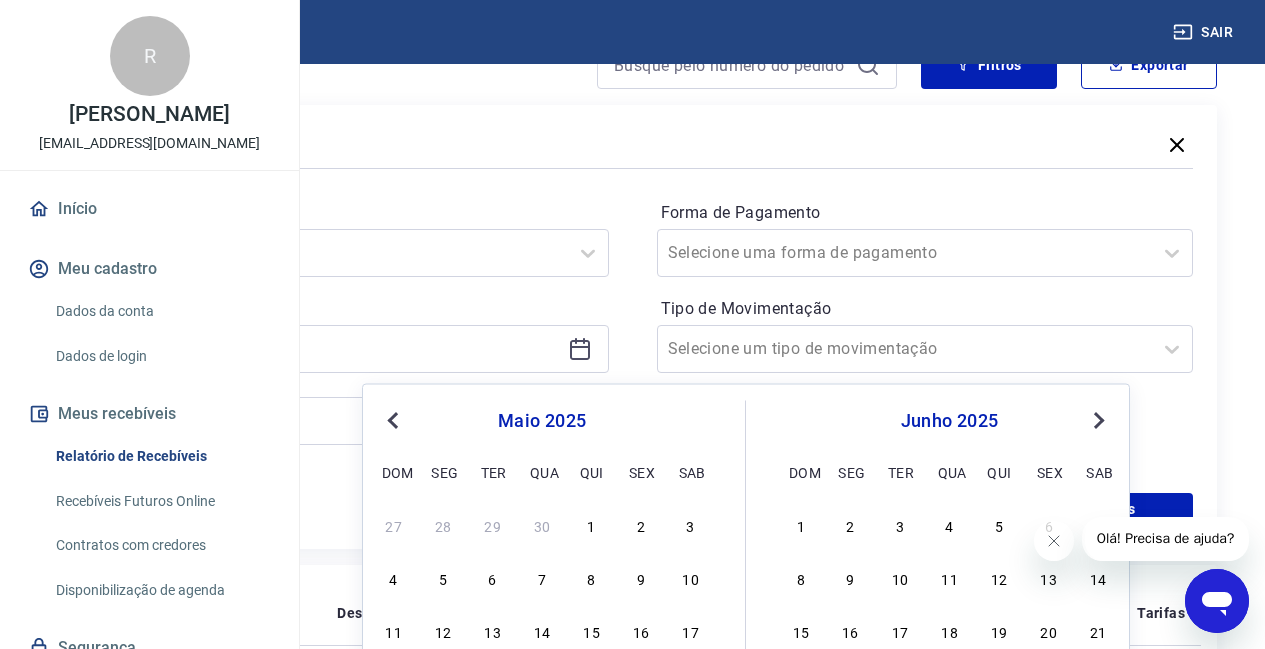 click on "Previous Month" at bounding box center [393, 421] 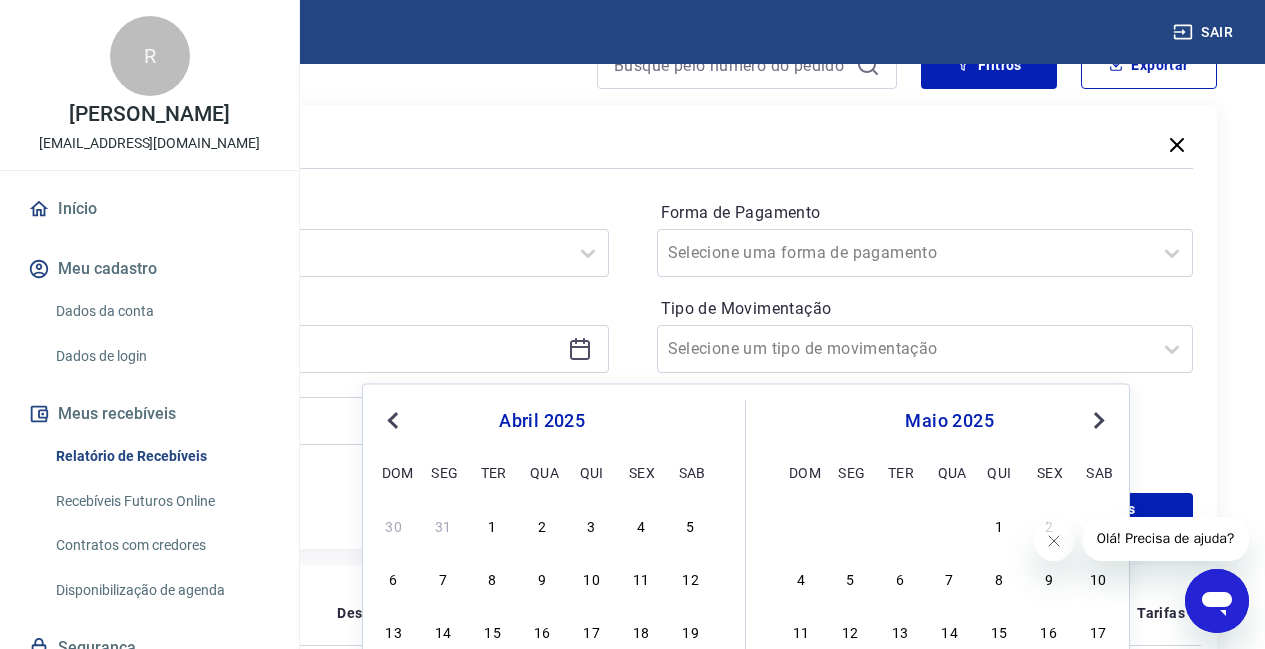 click on "Previous Month" at bounding box center [393, 421] 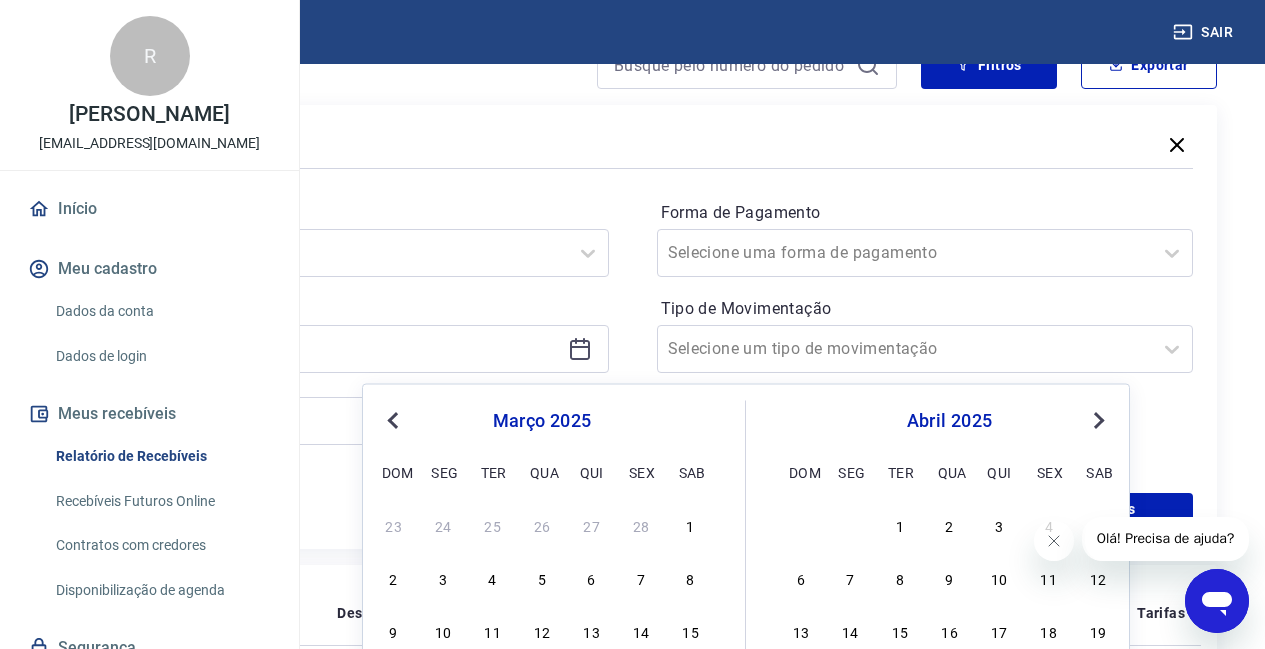 click on "Previous Month" at bounding box center (393, 421) 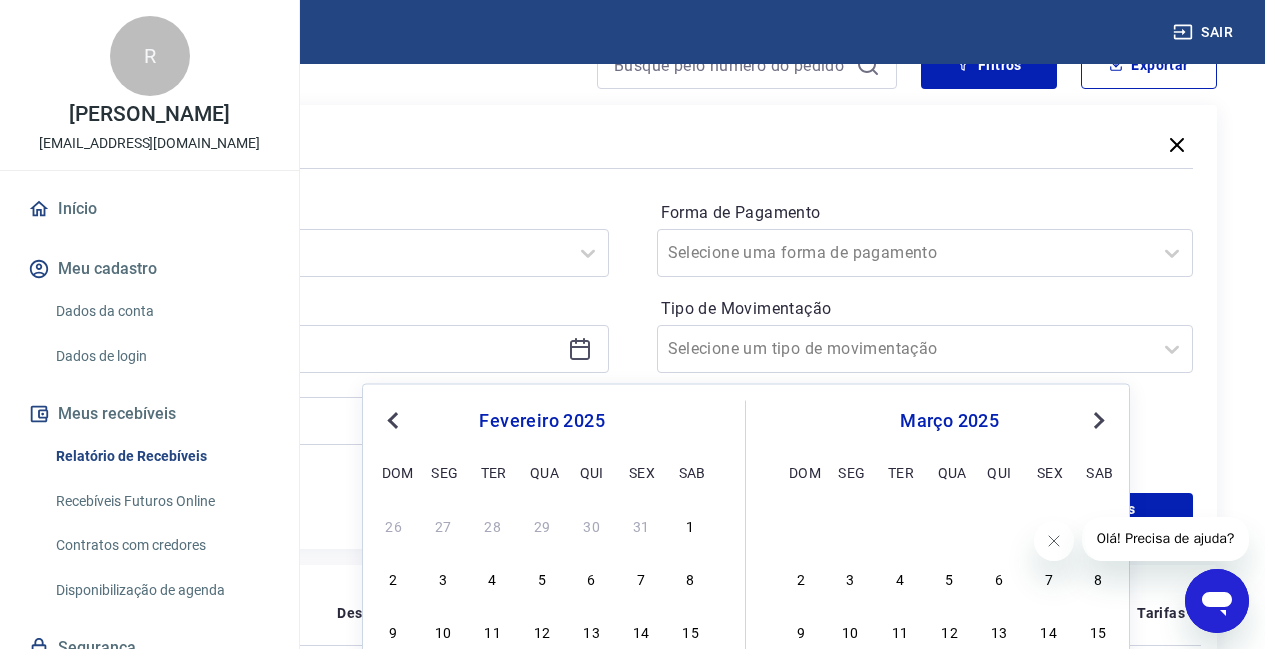 click on "Previous Month" at bounding box center [393, 421] 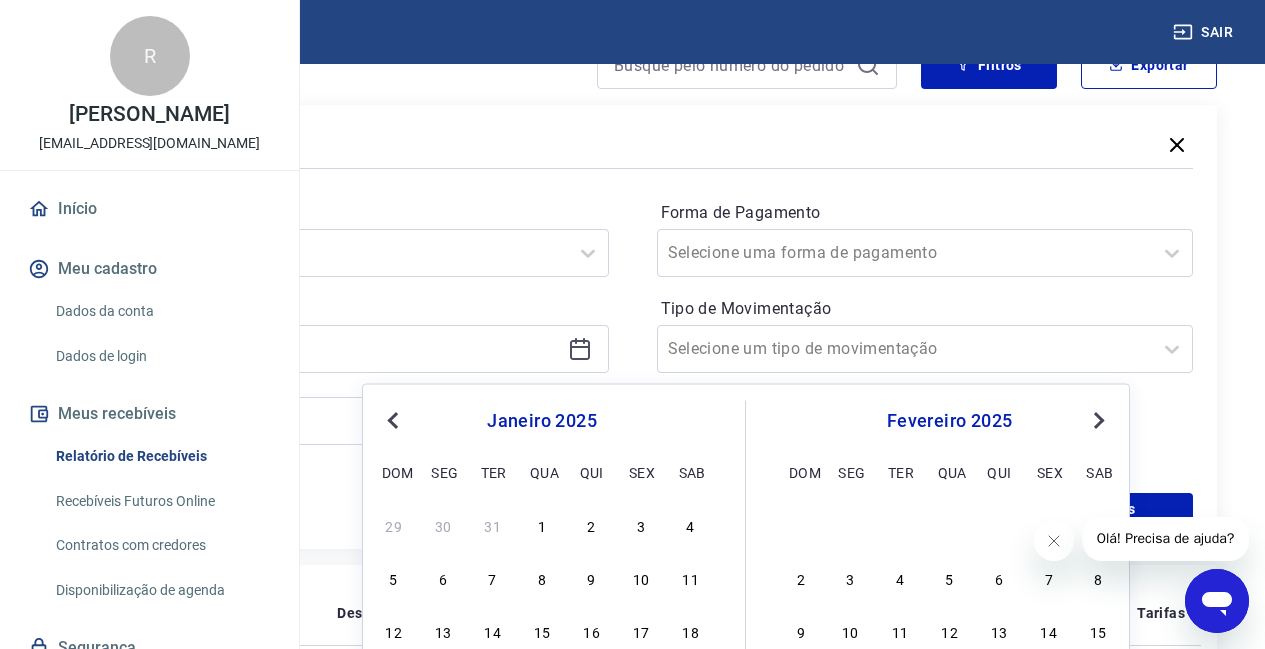 scroll, scrollTop: 380, scrollLeft: 0, axis: vertical 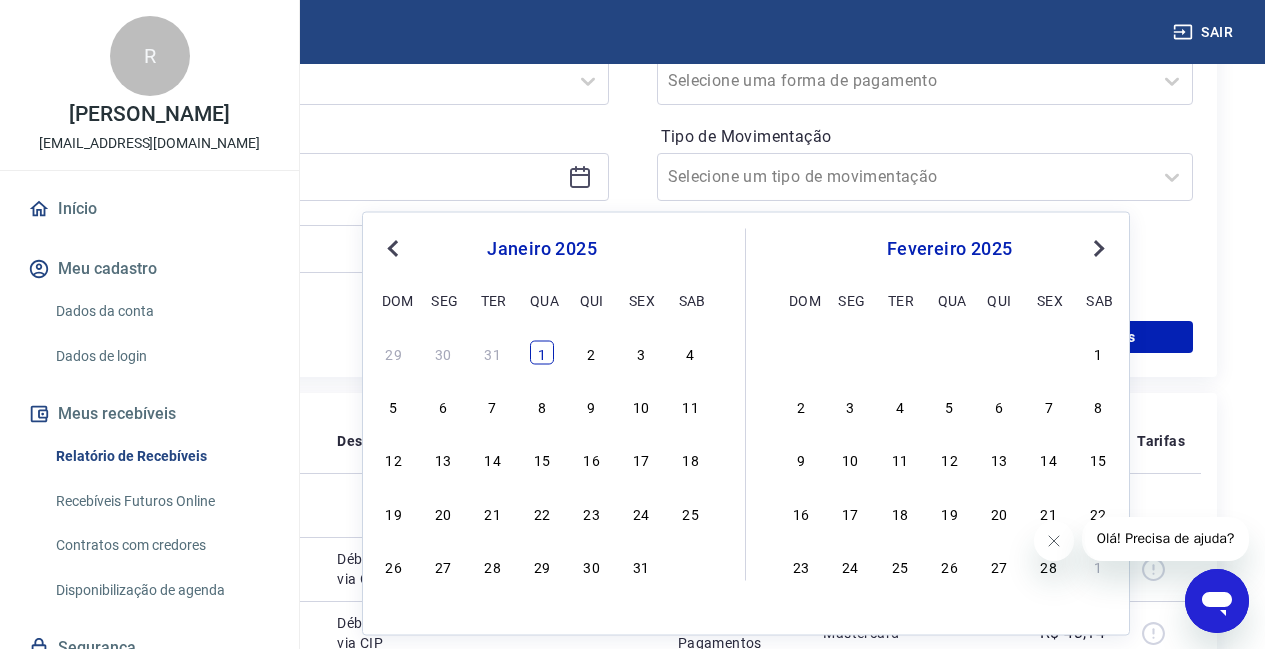 click on "1" at bounding box center [542, 352] 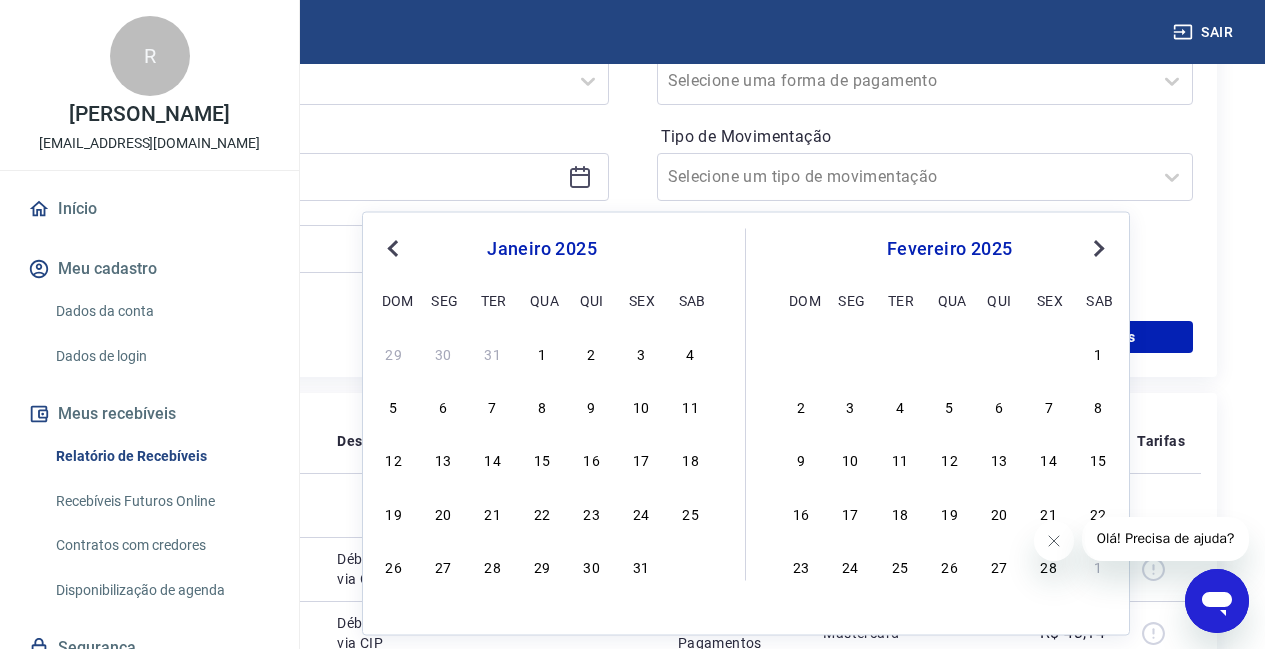 type on "[DATE]" 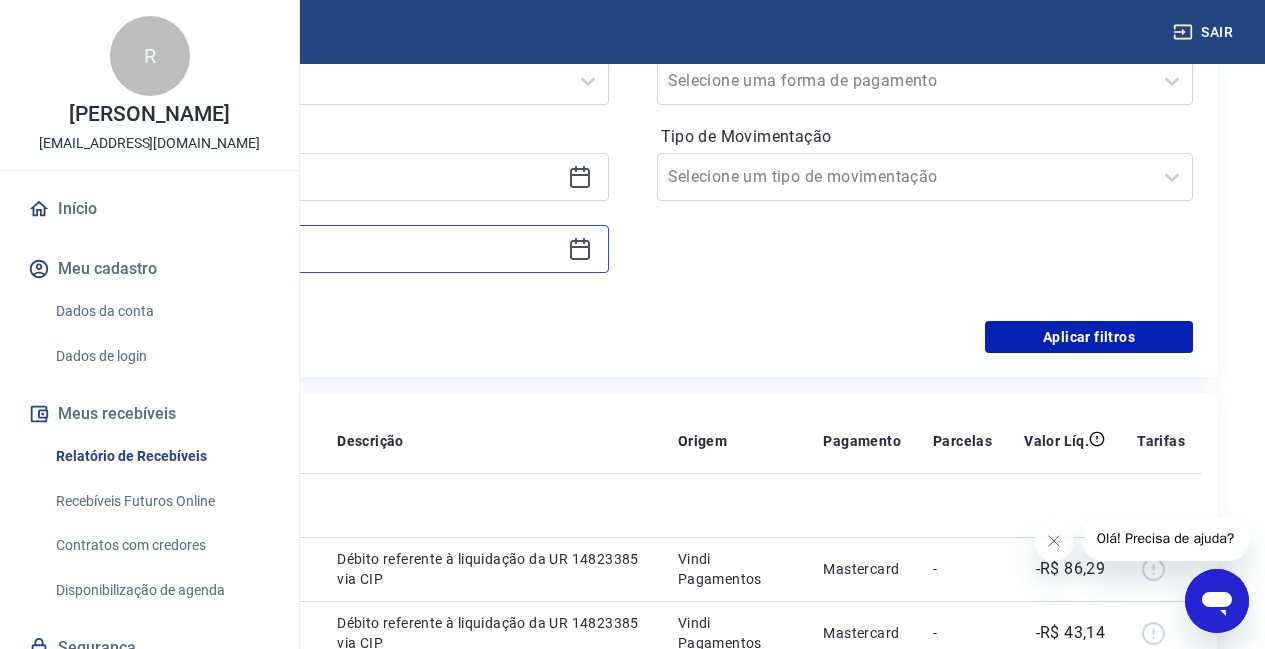 click at bounding box center (324, 249) 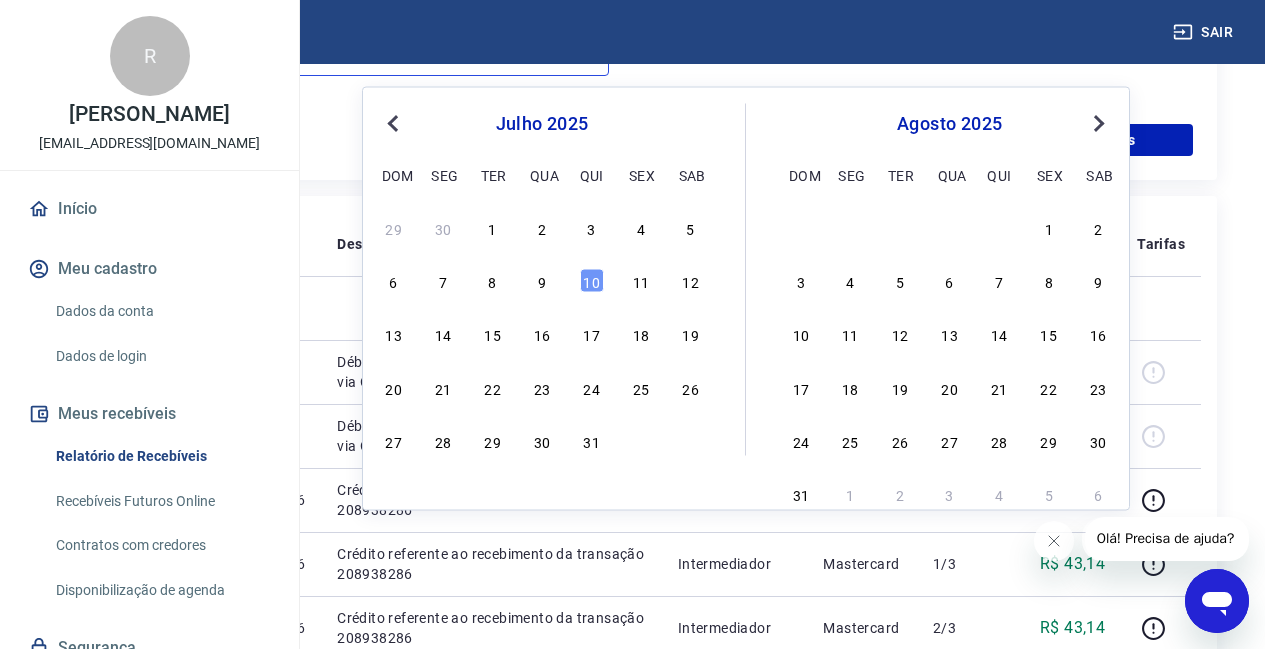 scroll, scrollTop: 578, scrollLeft: 0, axis: vertical 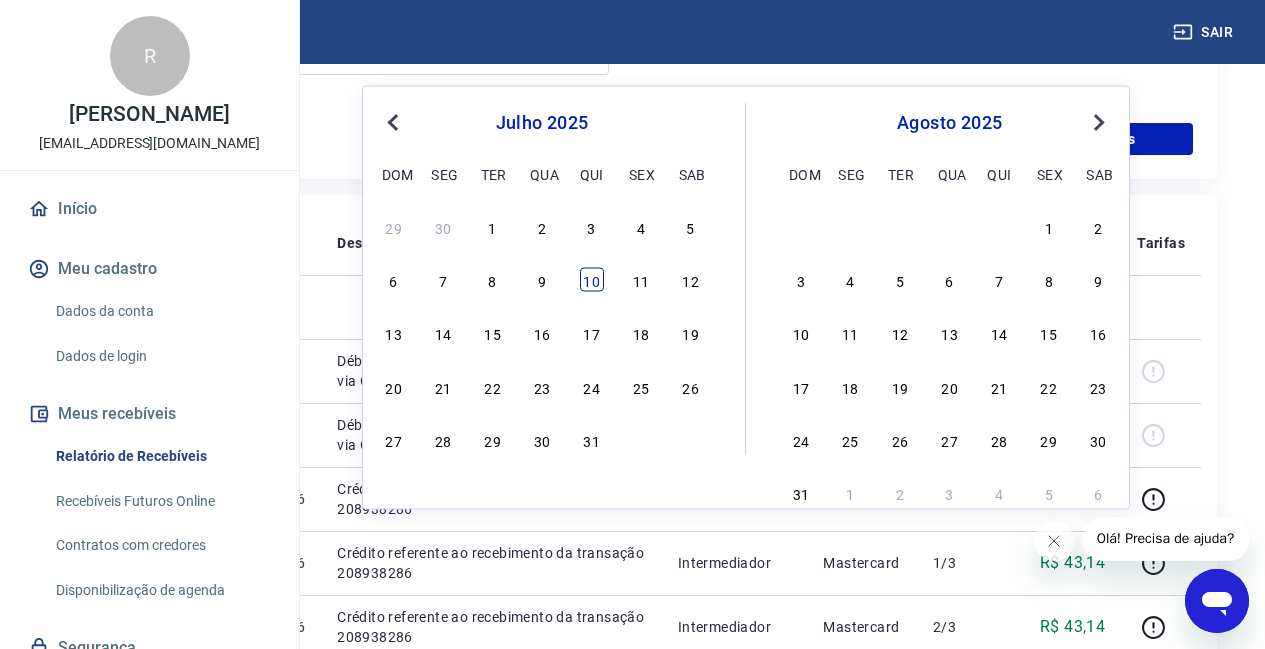 click on "10" at bounding box center [592, 280] 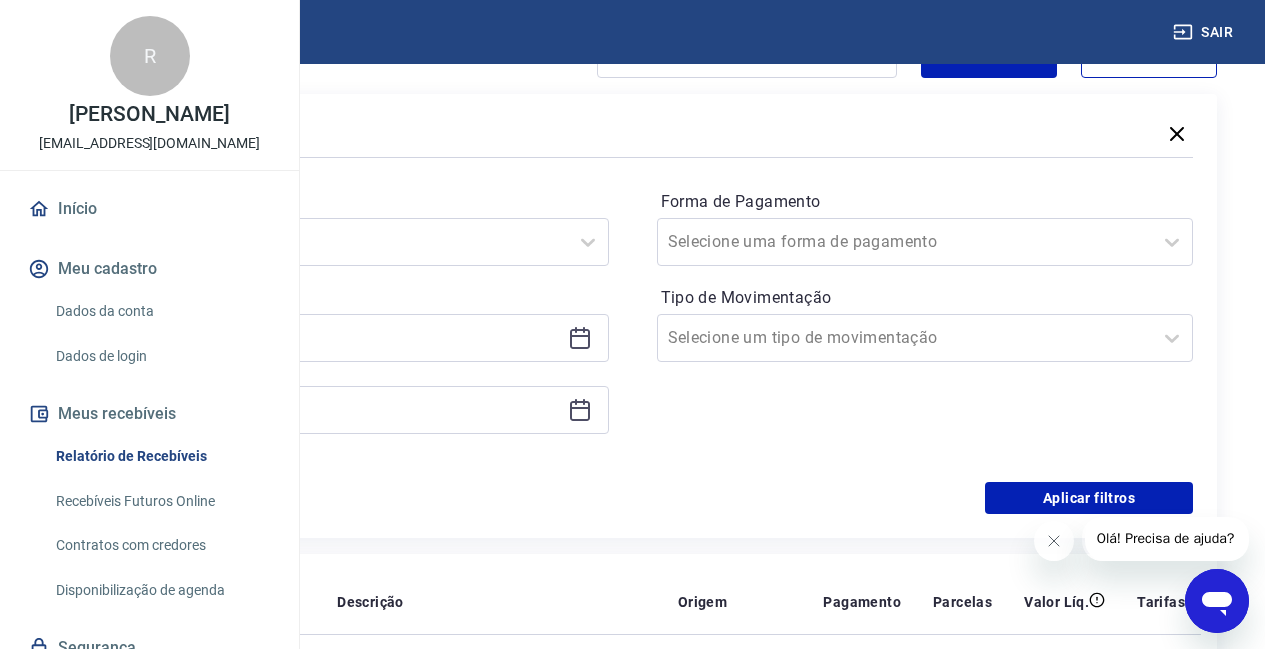 scroll, scrollTop: 222, scrollLeft: 0, axis: vertical 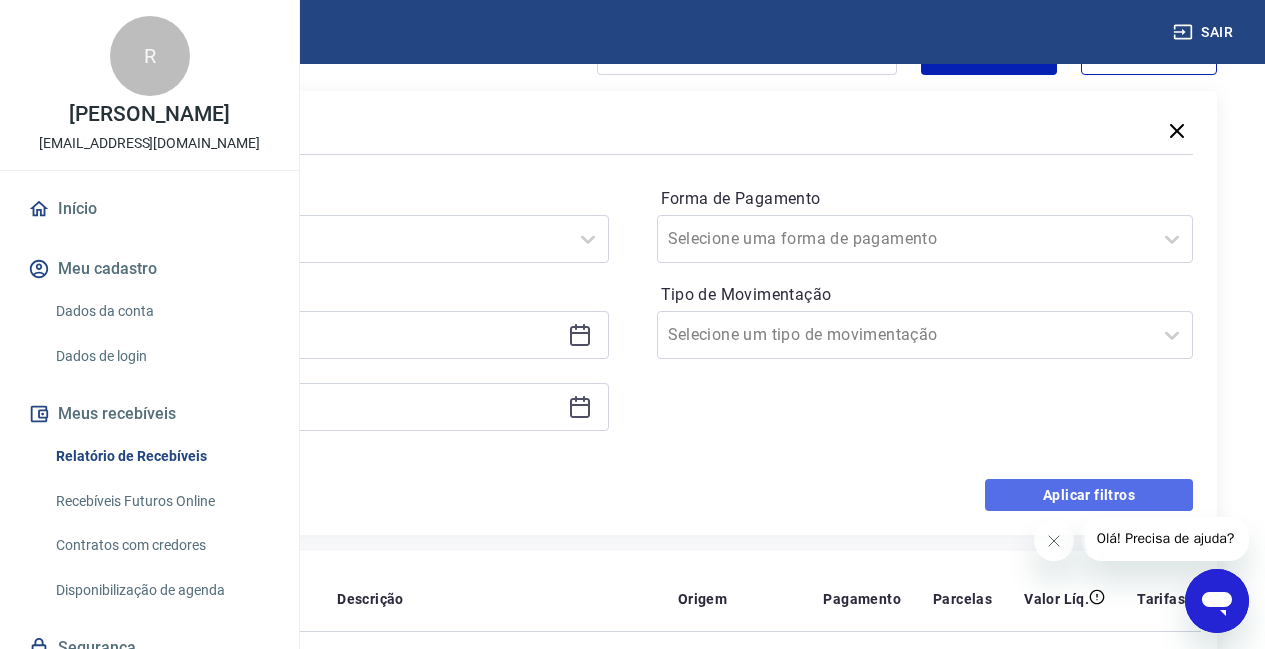 click on "Aplicar filtros" at bounding box center [1089, 495] 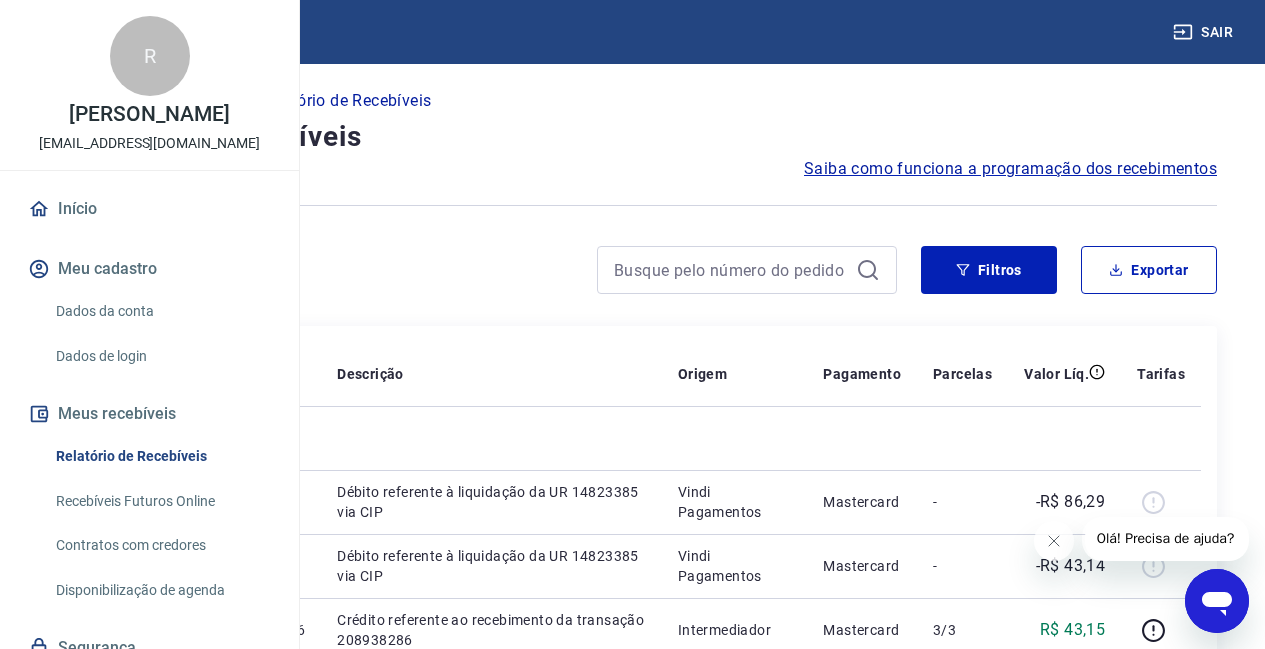 scroll, scrollTop: 0, scrollLeft: 0, axis: both 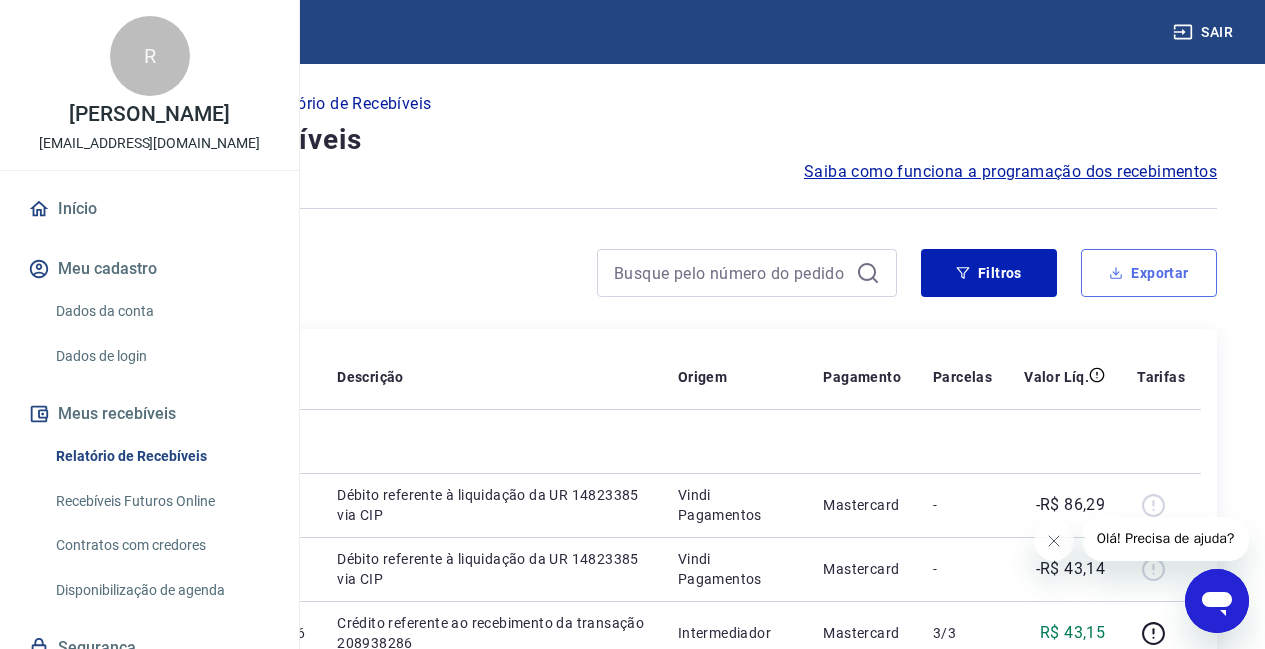 click on "Exportar" at bounding box center [1149, 273] 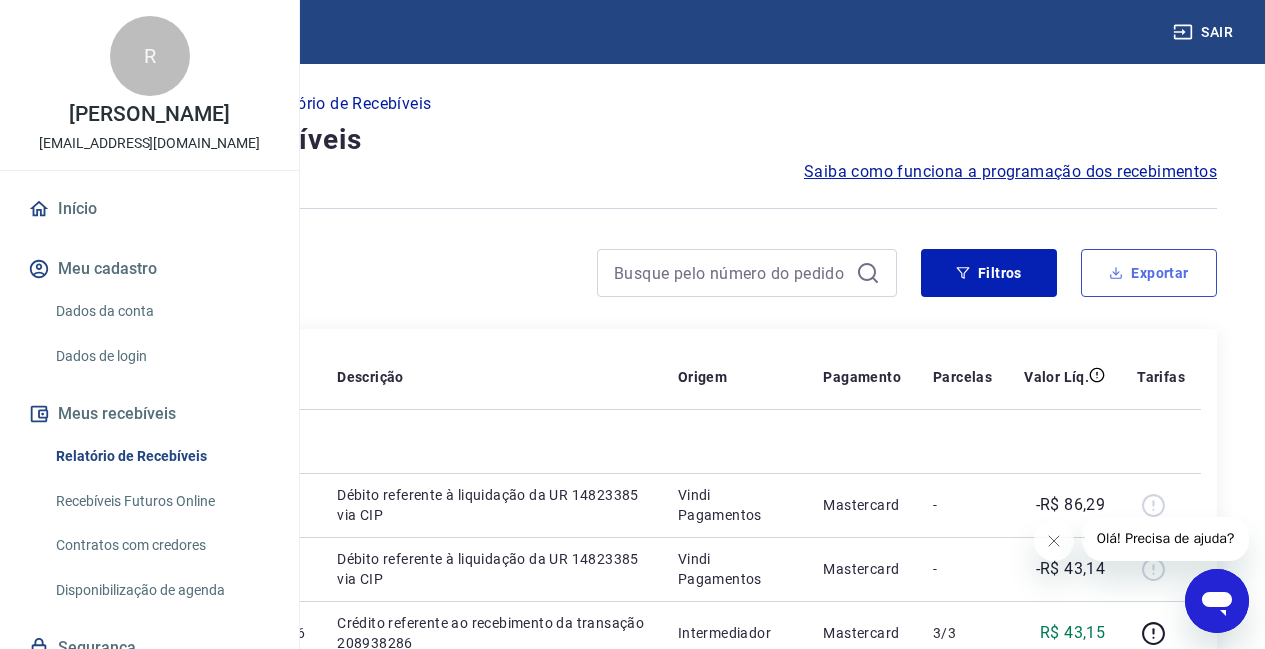 type on "[DATE]" 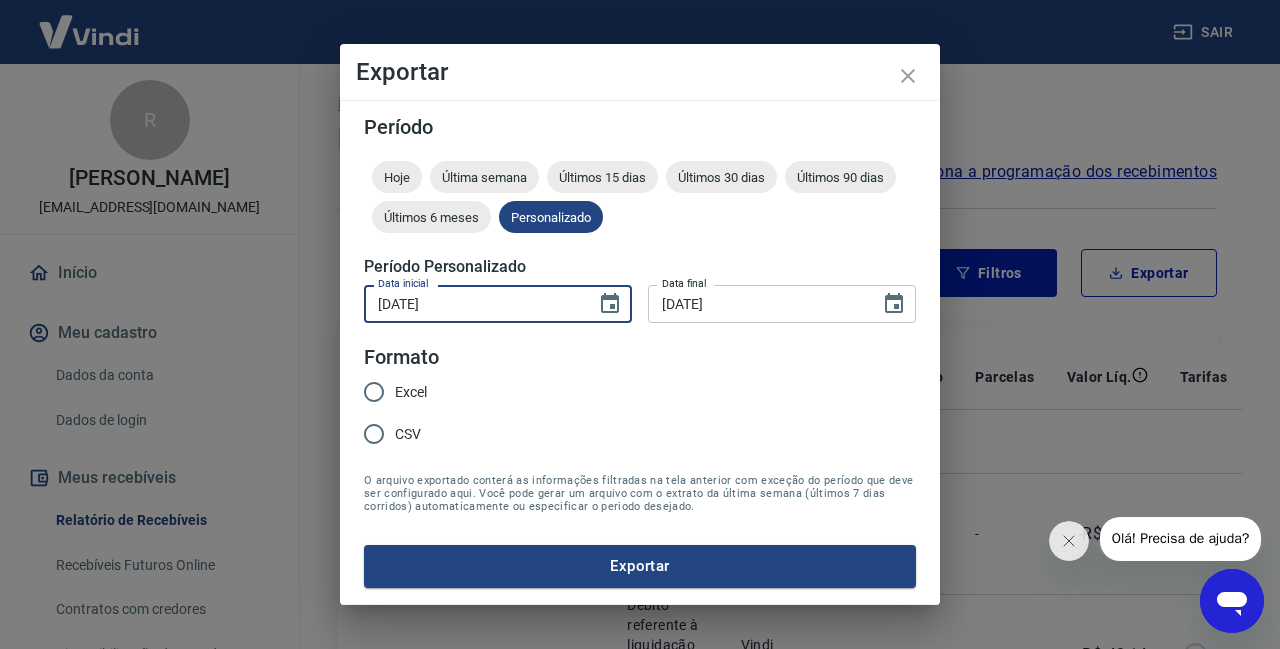 click on "[DATE]" at bounding box center [473, 303] 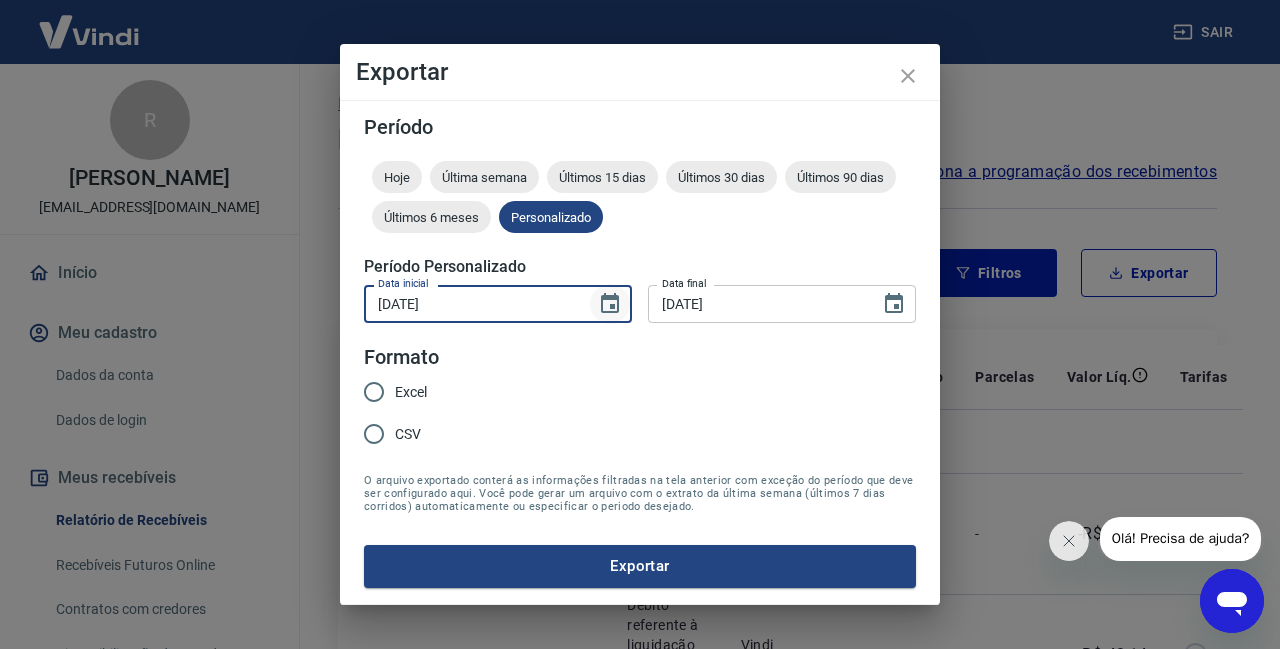 click 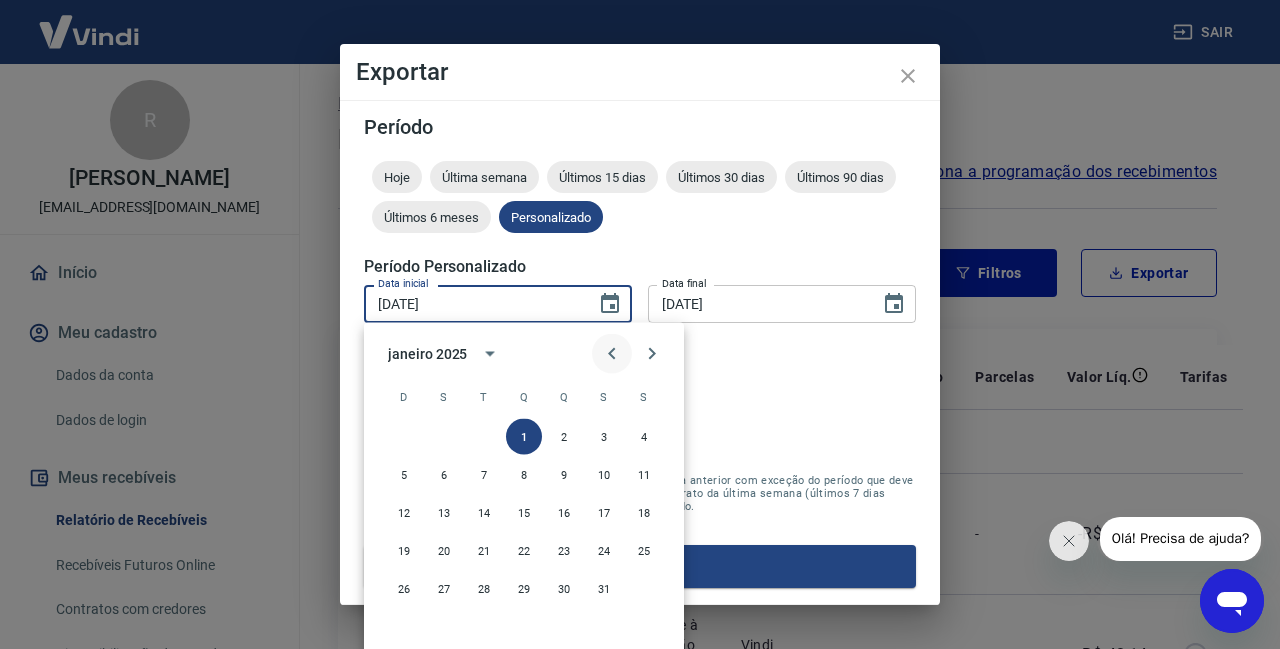 click at bounding box center (612, 354) 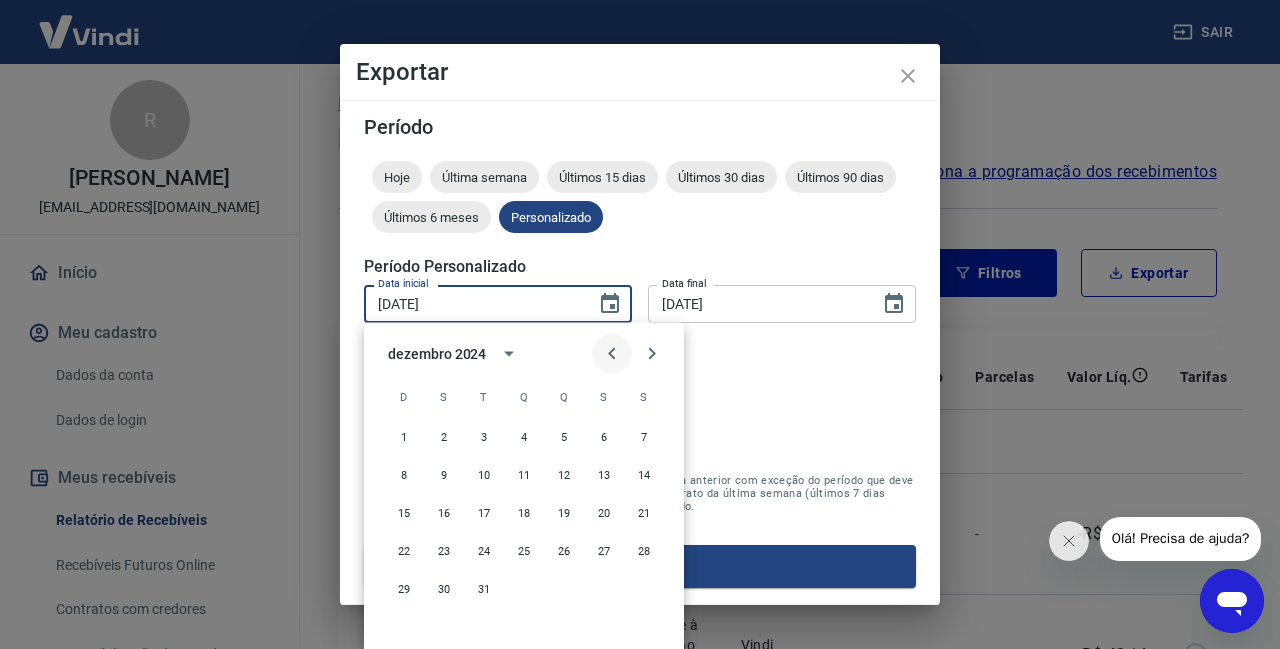click 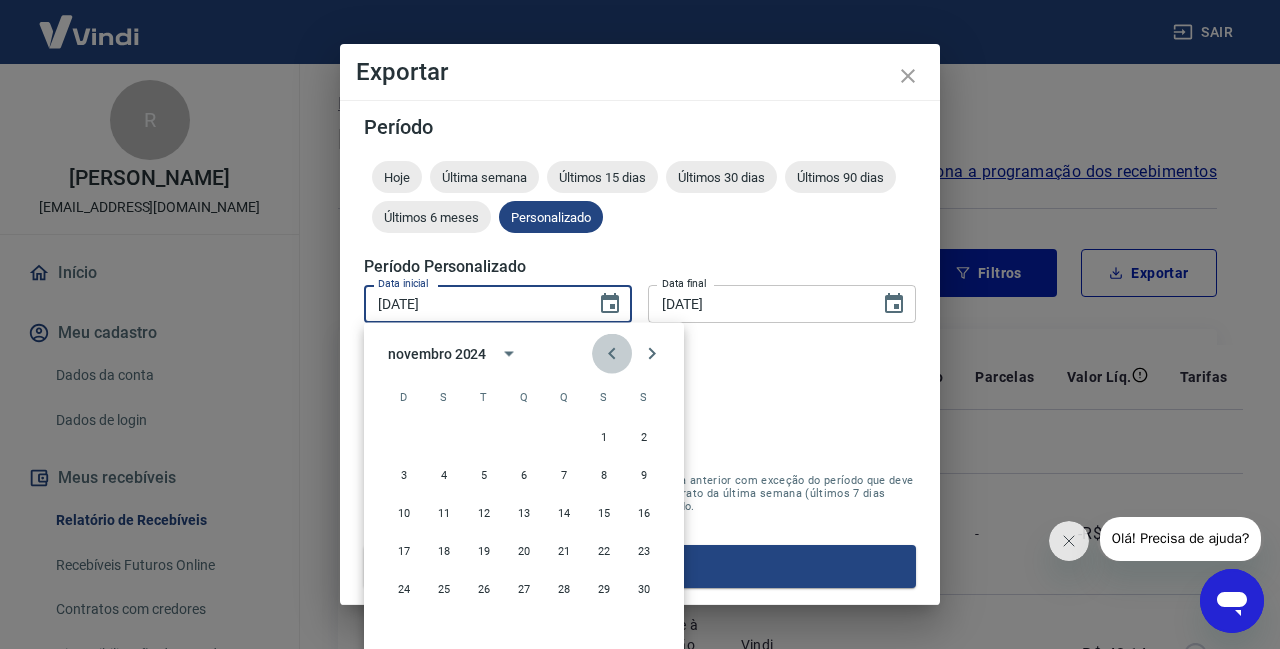 click 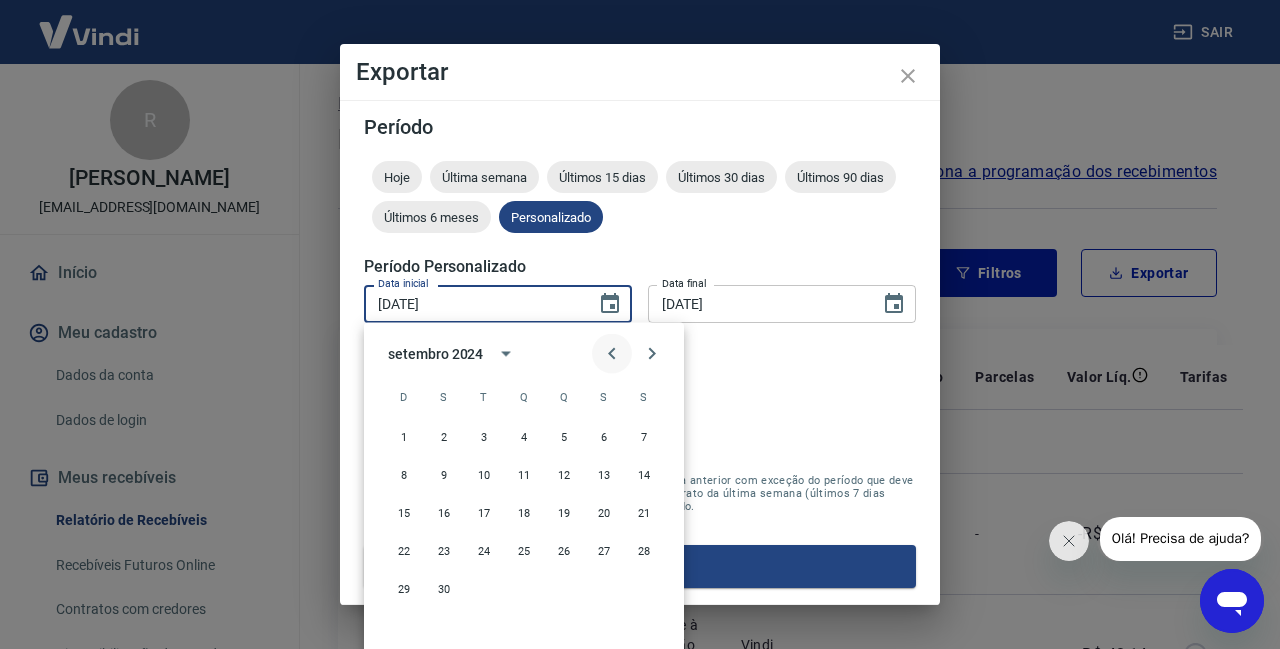 click 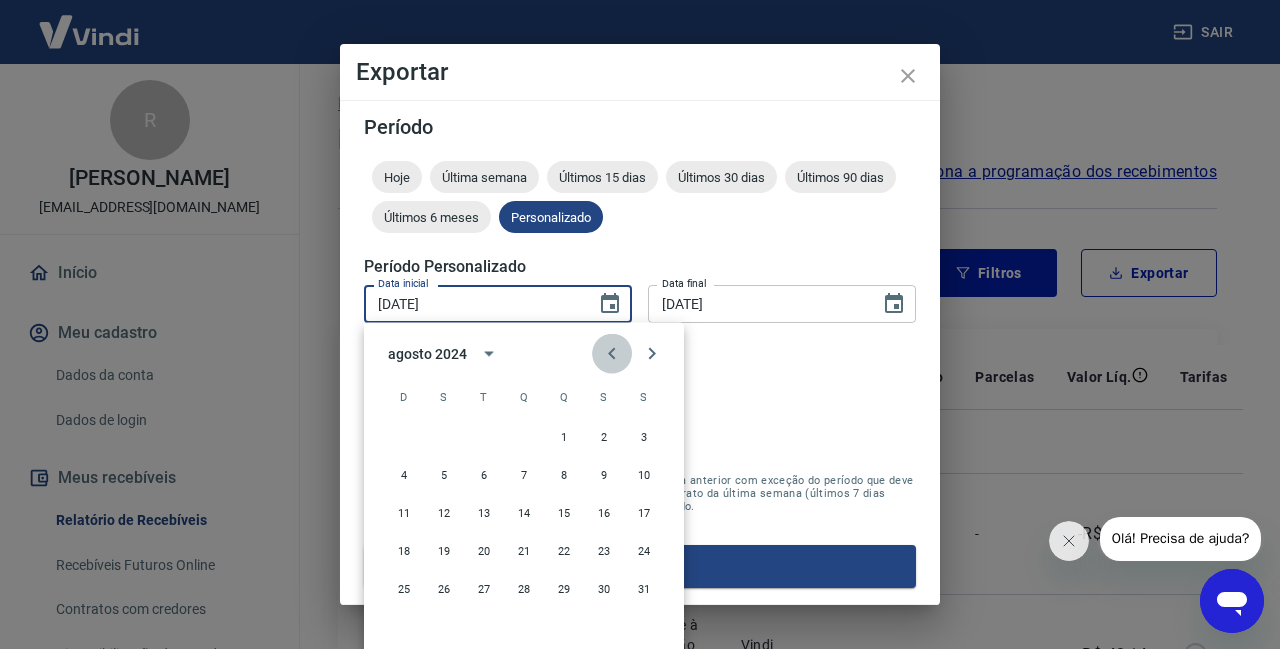 click 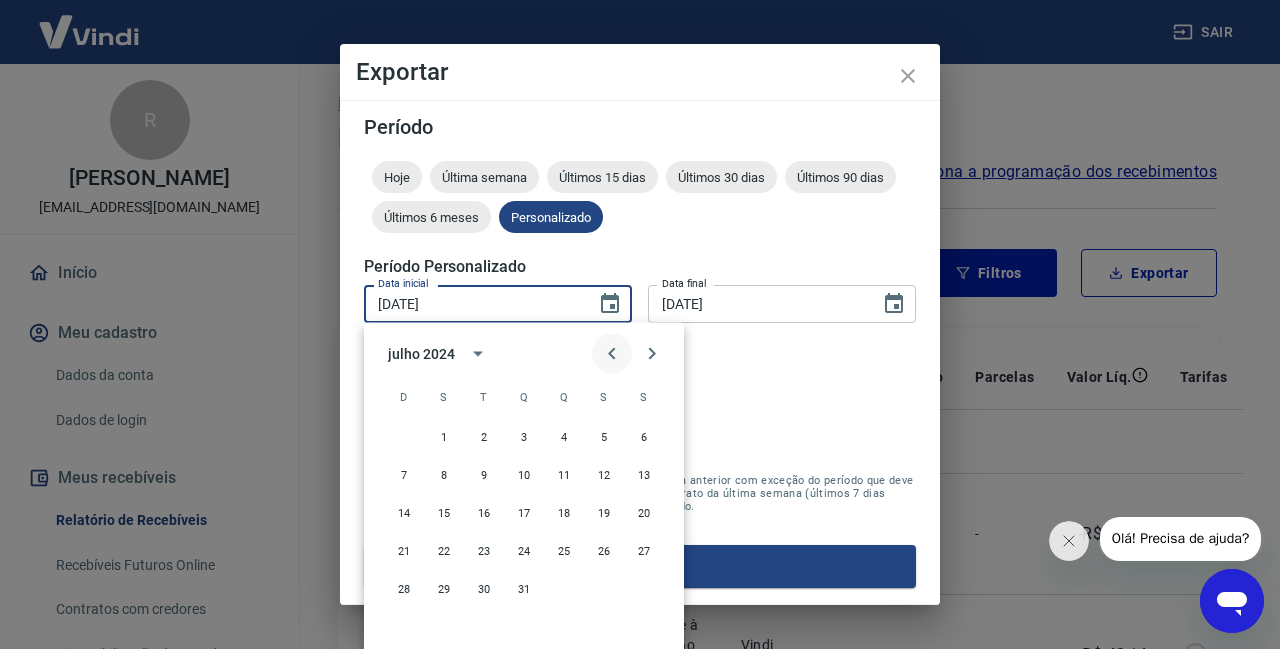 click 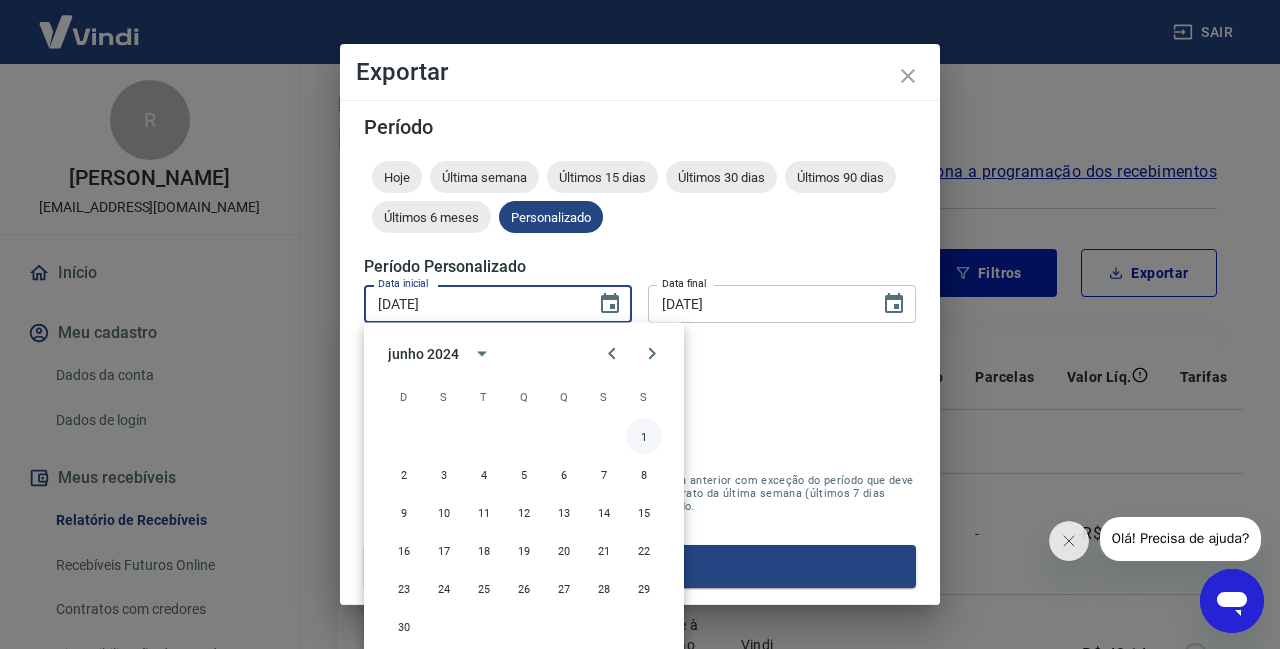 click on "1" at bounding box center (644, 437) 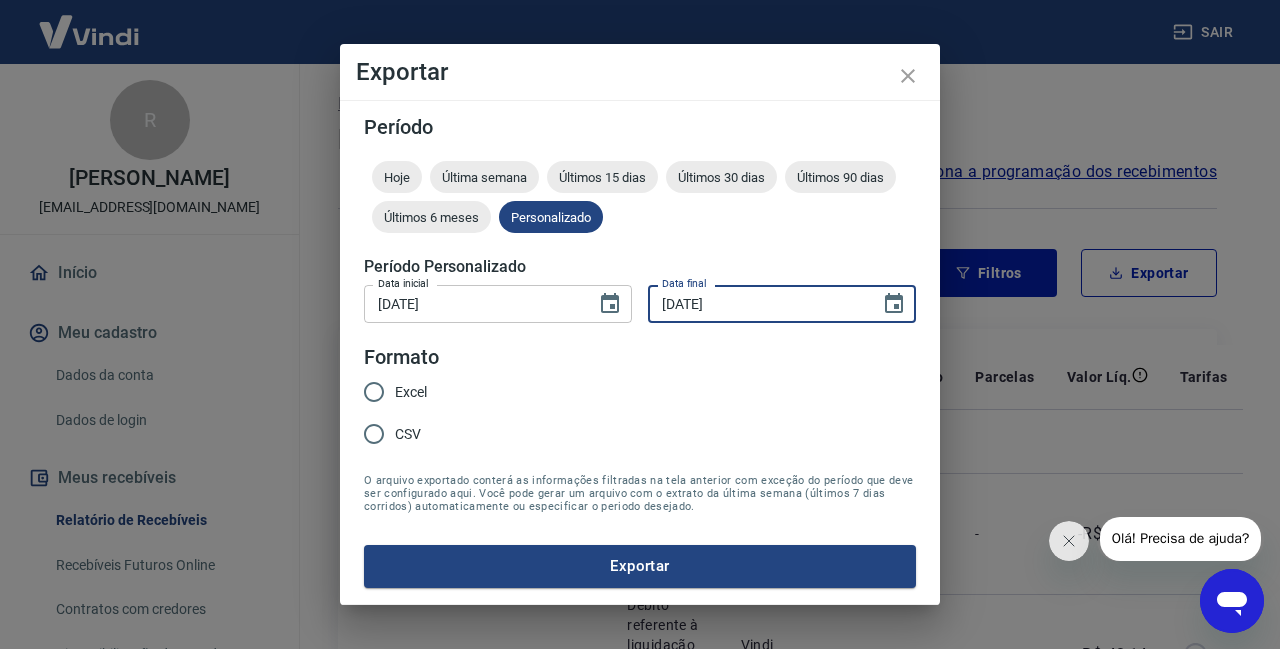 click on "[DATE]" at bounding box center [757, 303] 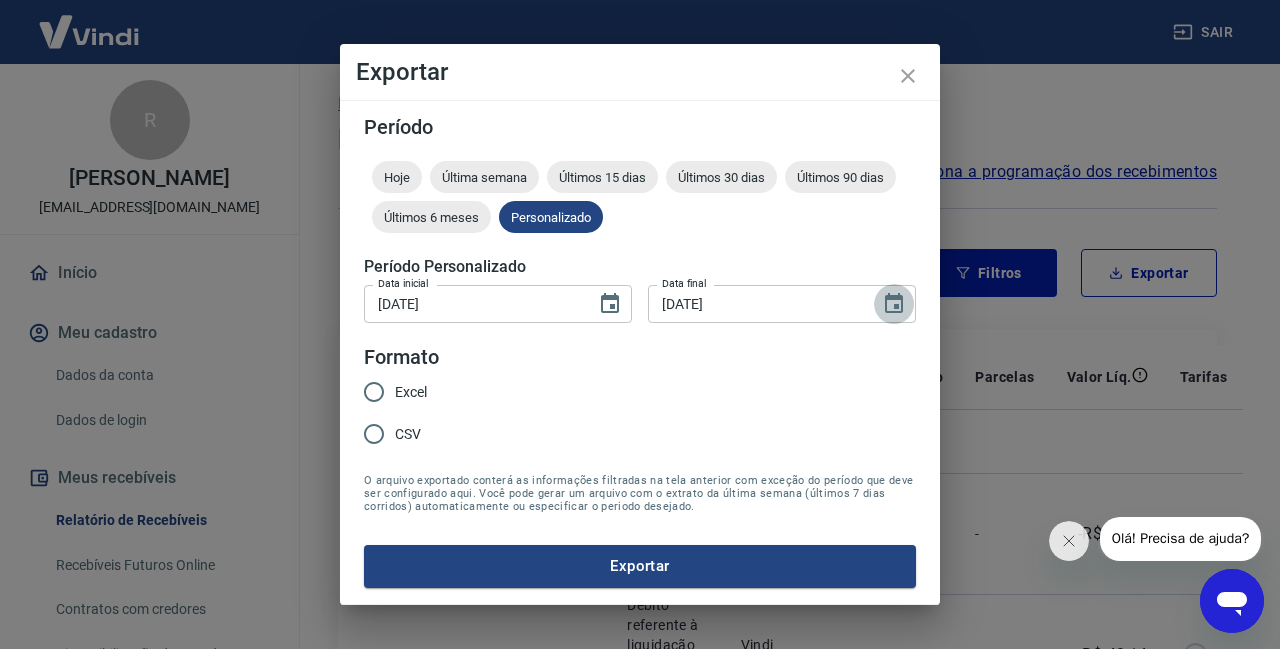 click 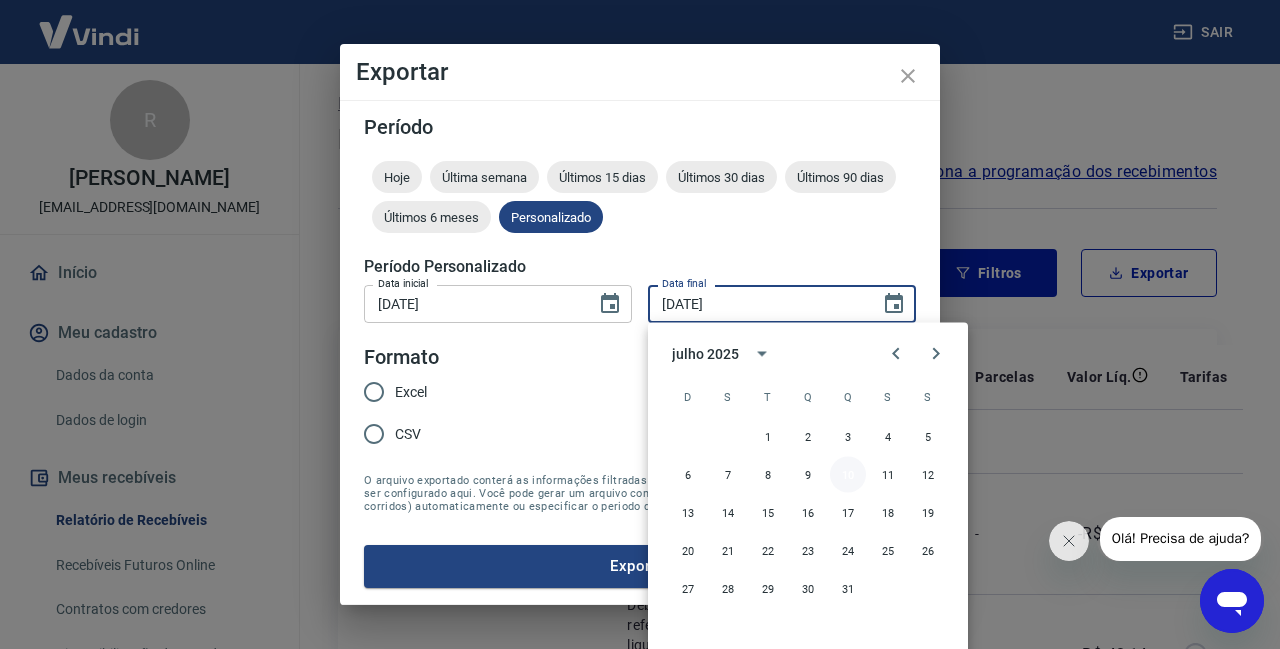 click on "10" at bounding box center (848, 475) 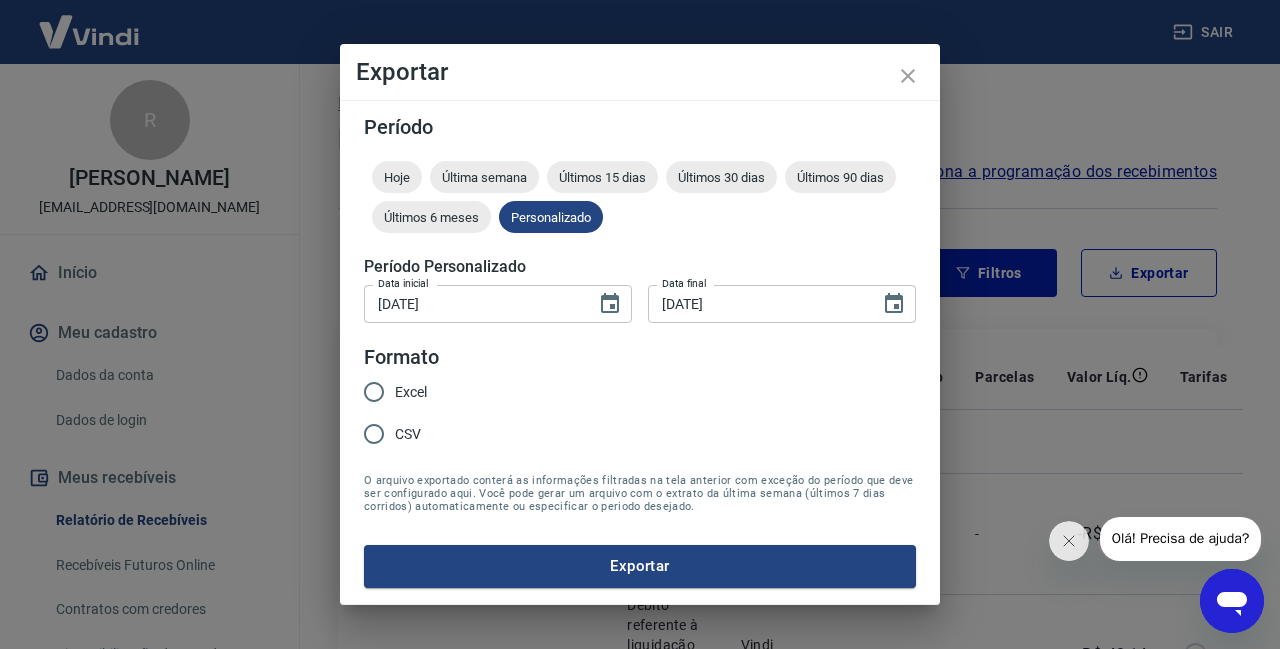 click on "CSV" at bounding box center (408, 434) 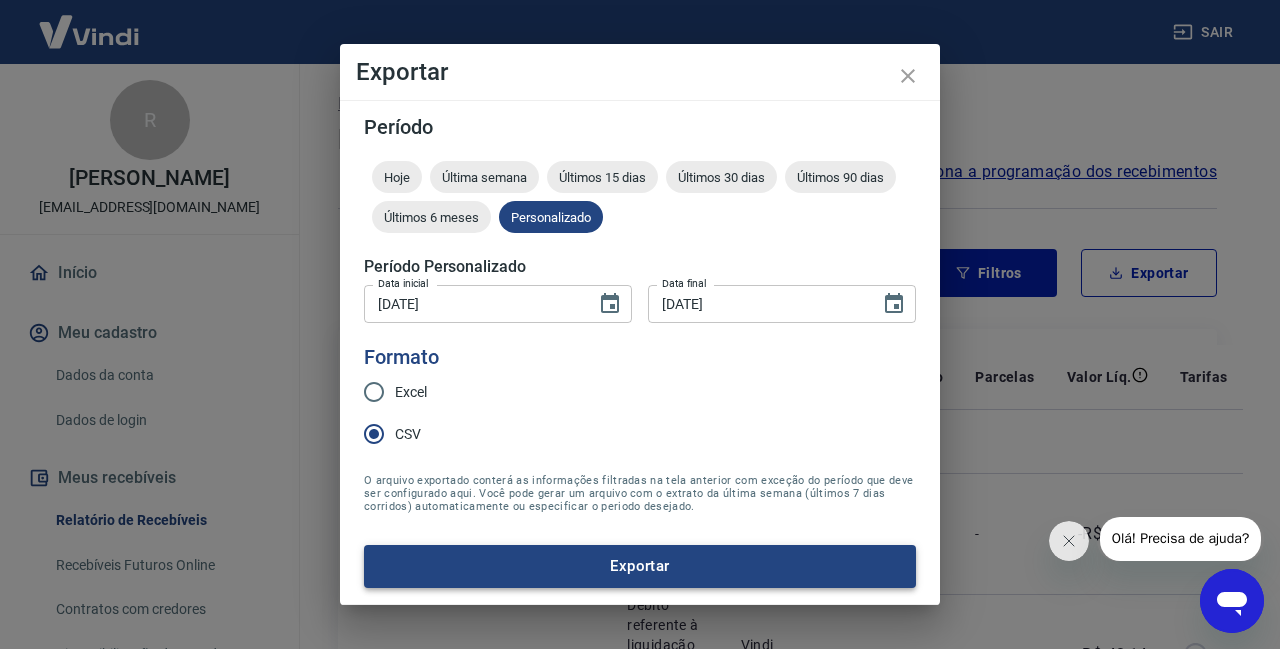 click on "Exportar" at bounding box center [640, 566] 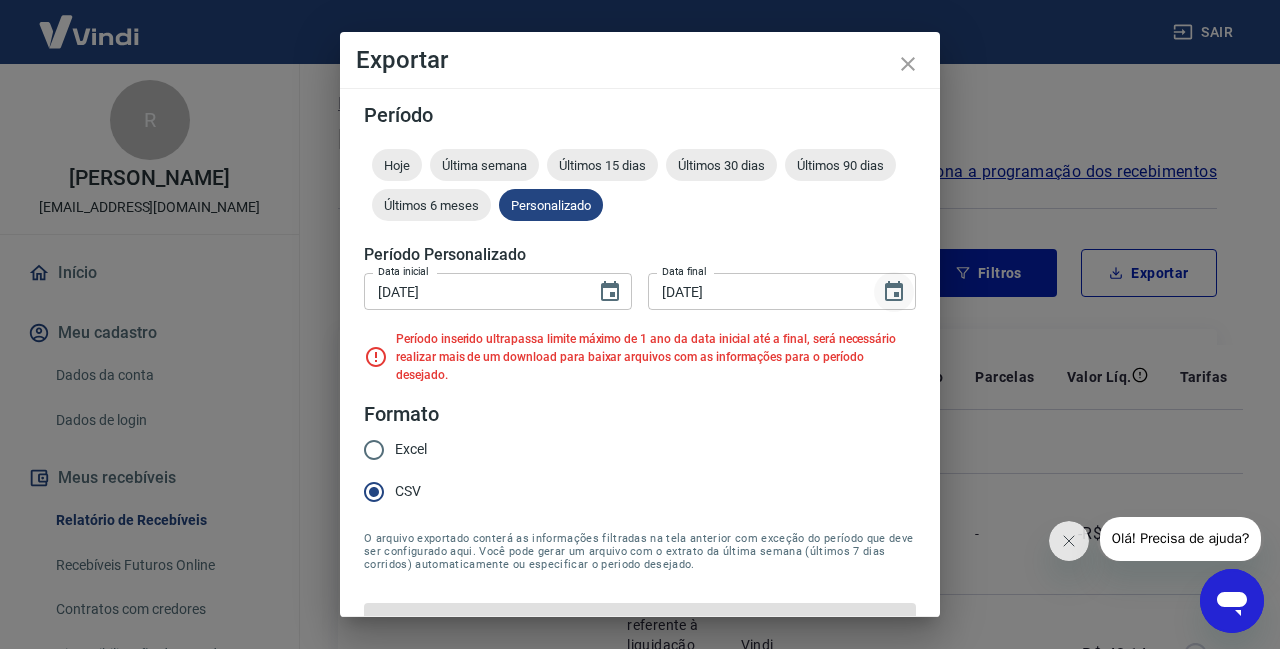 click 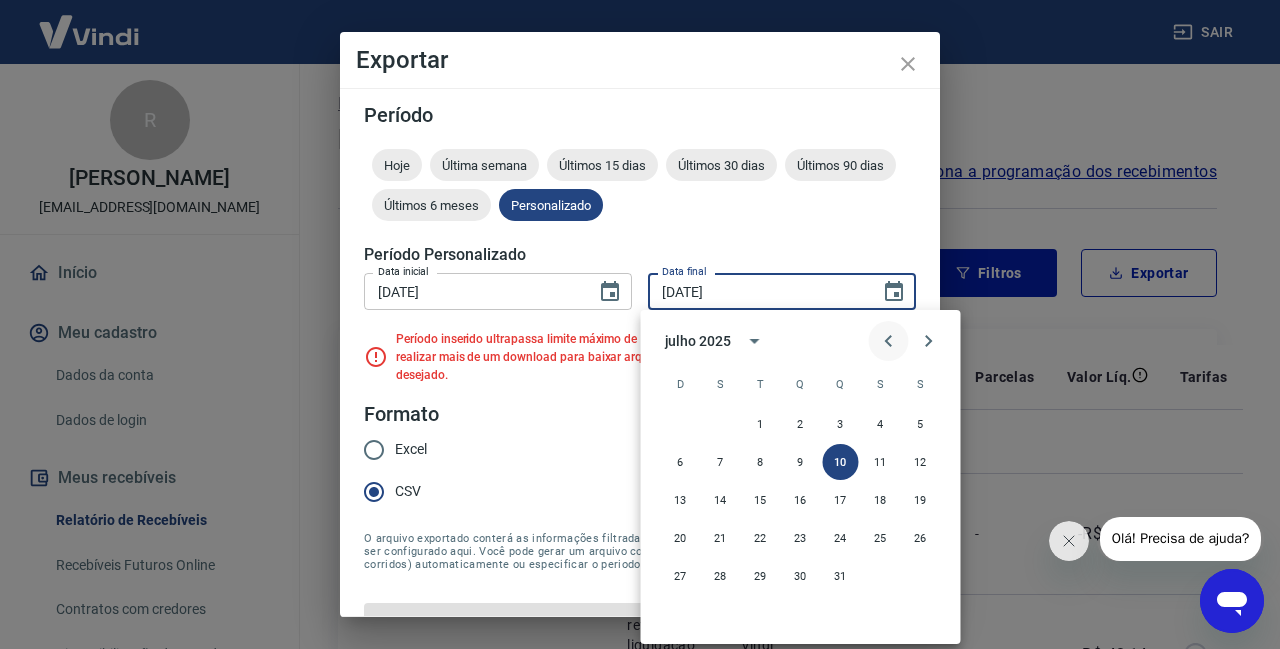 click 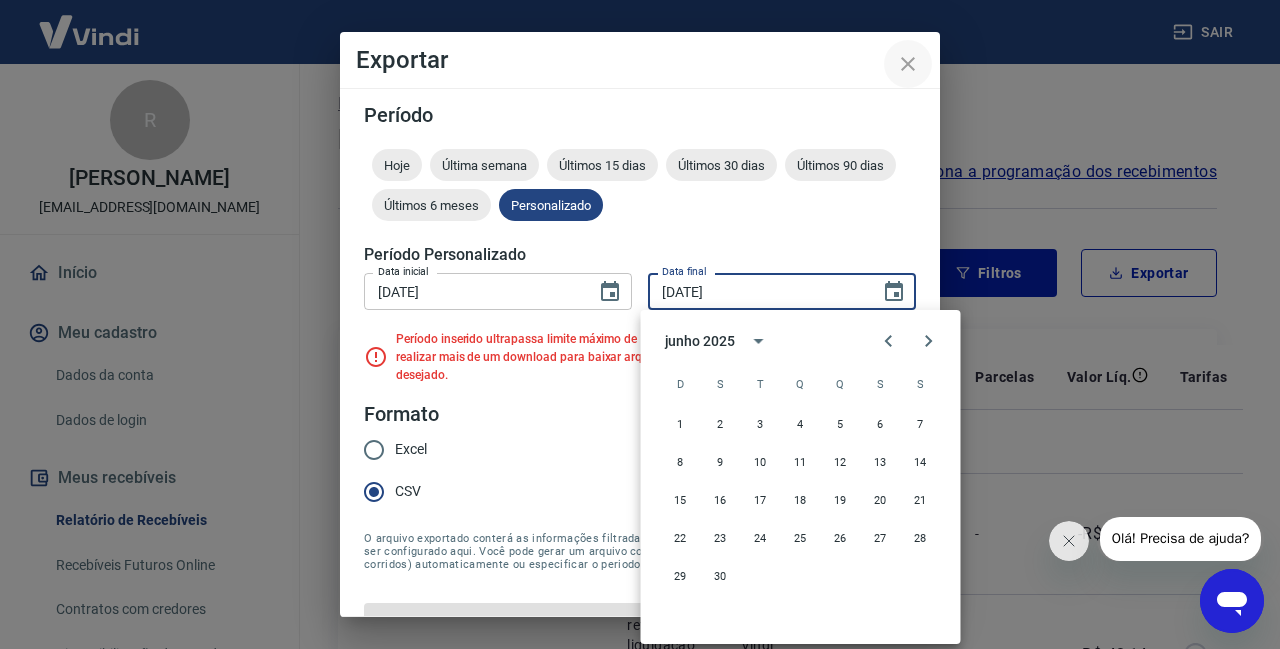 click 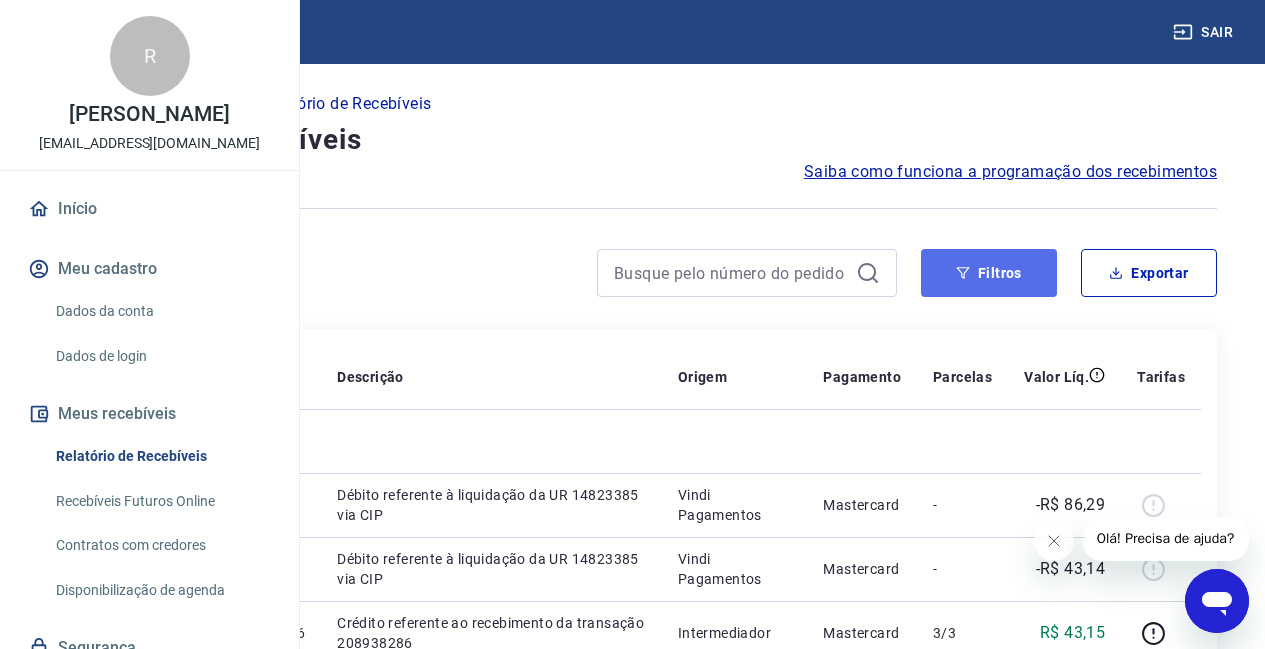 click on "Filtros" at bounding box center [989, 273] 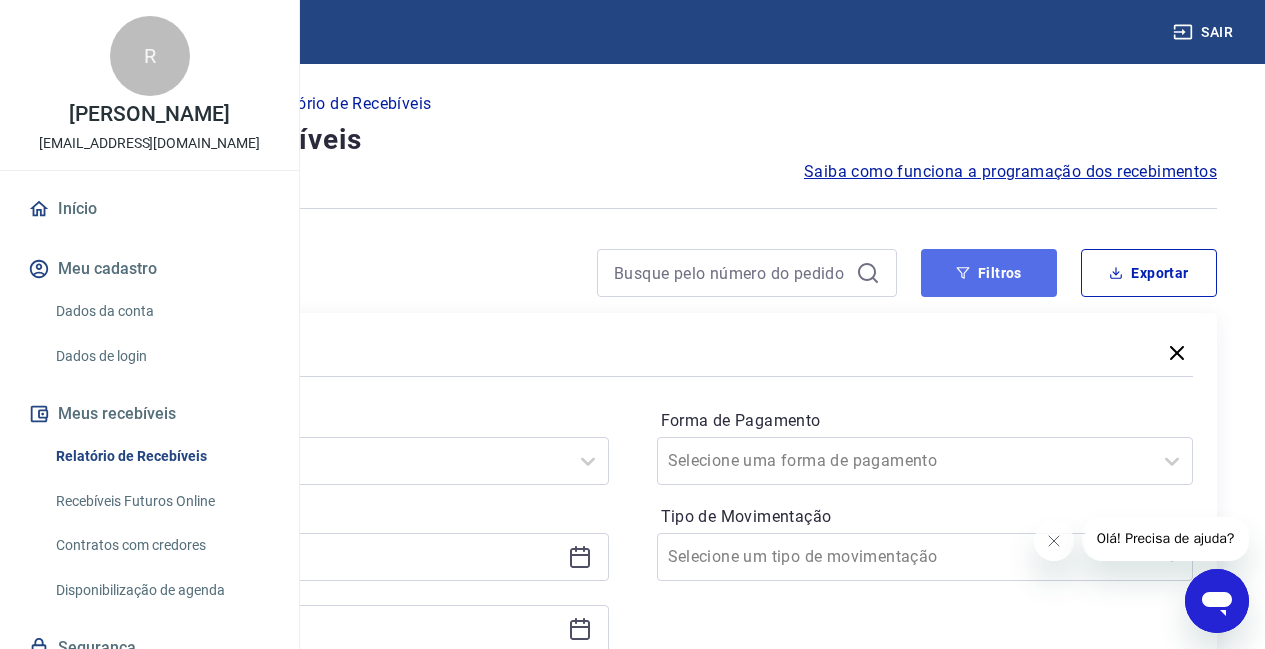 click on "Filtros" at bounding box center (989, 273) 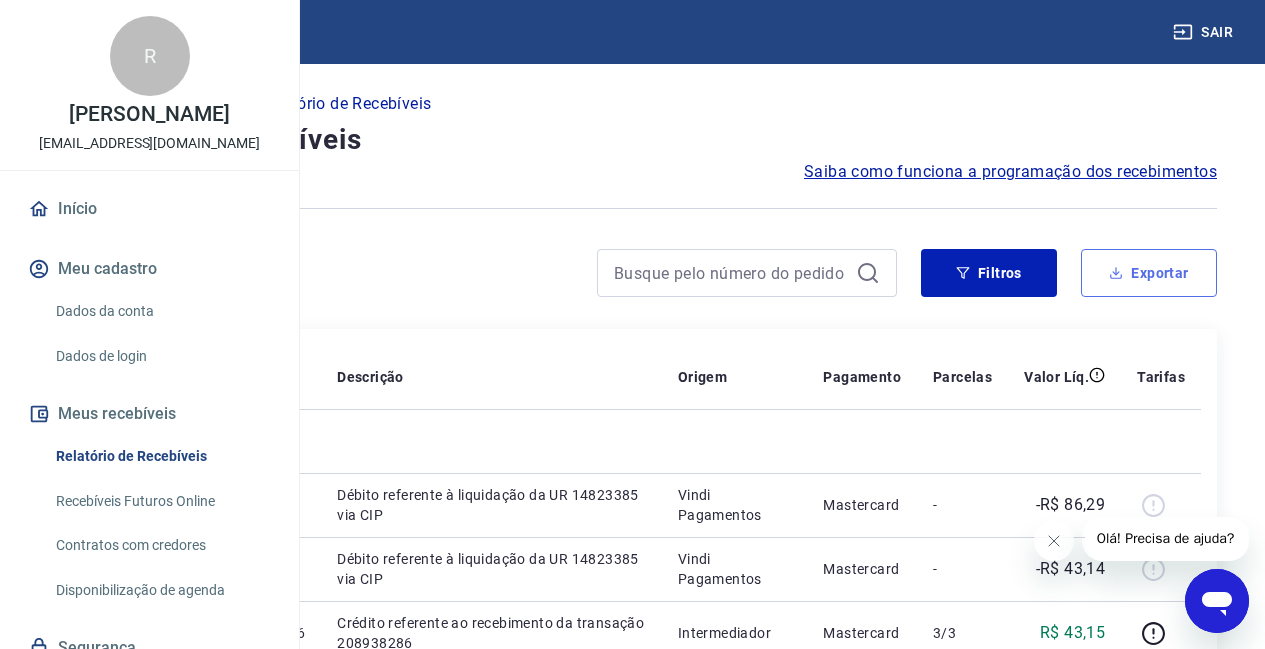 click on "Exportar" at bounding box center [1149, 273] 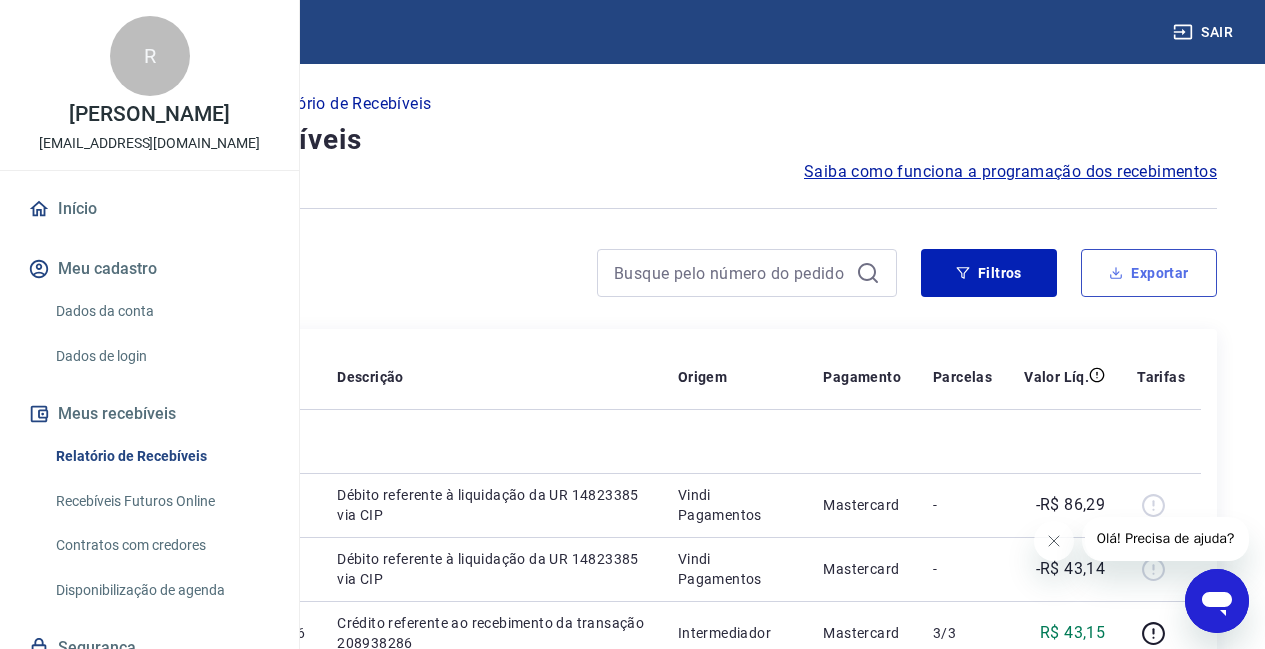 type on "[DATE]" 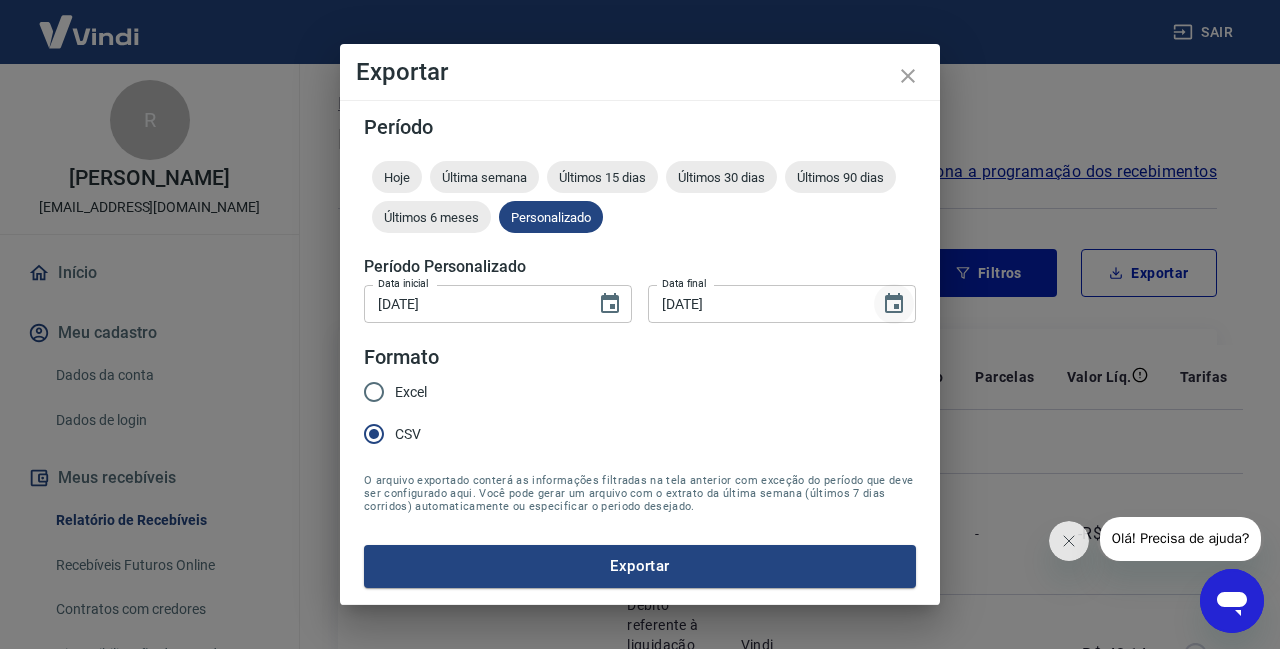 click at bounding box center [894, 304] 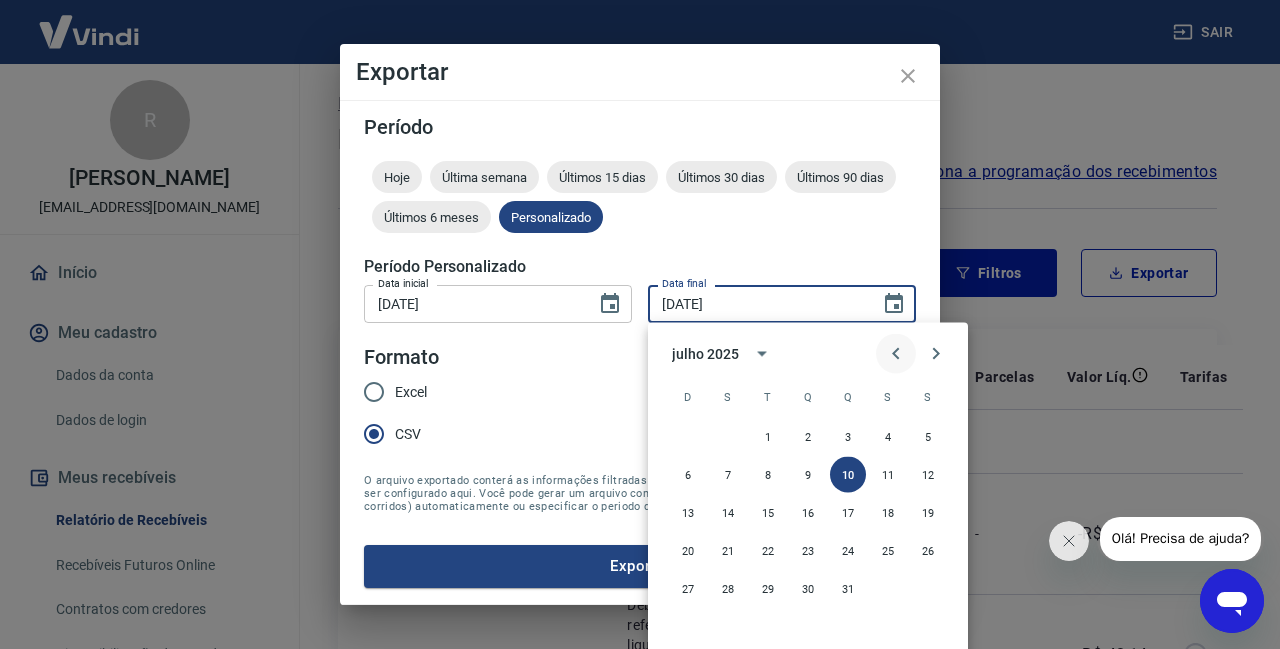 click 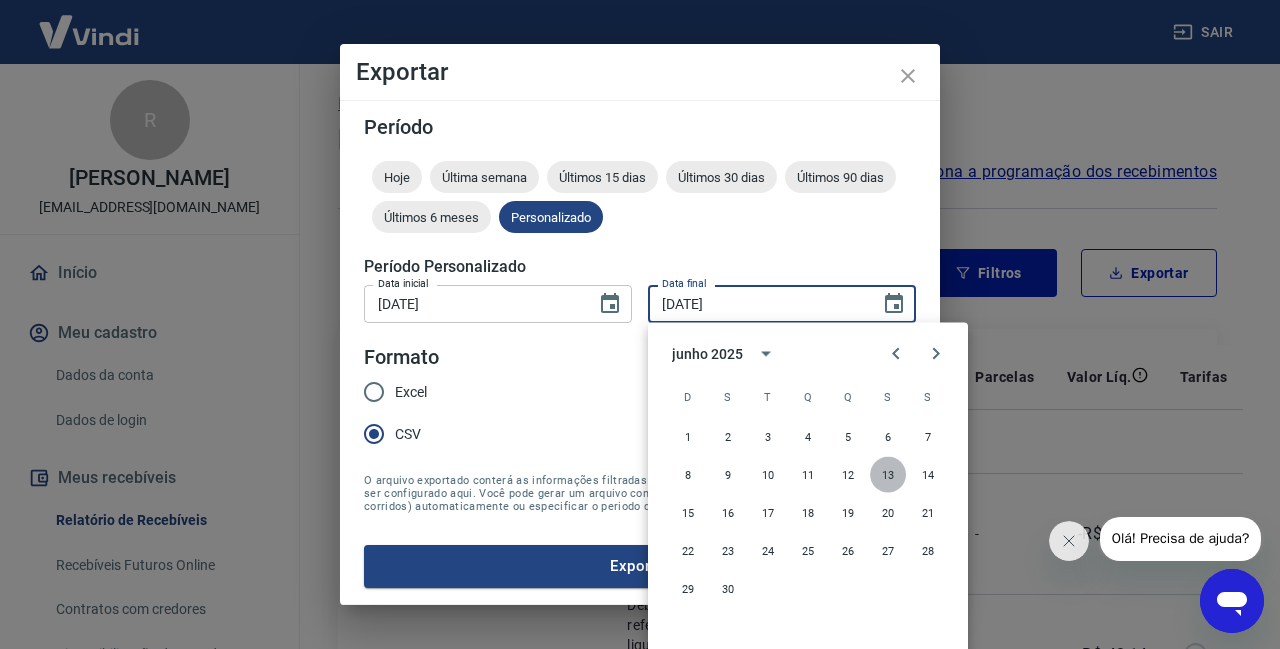 click on "13" at bounding box center [888, 475] 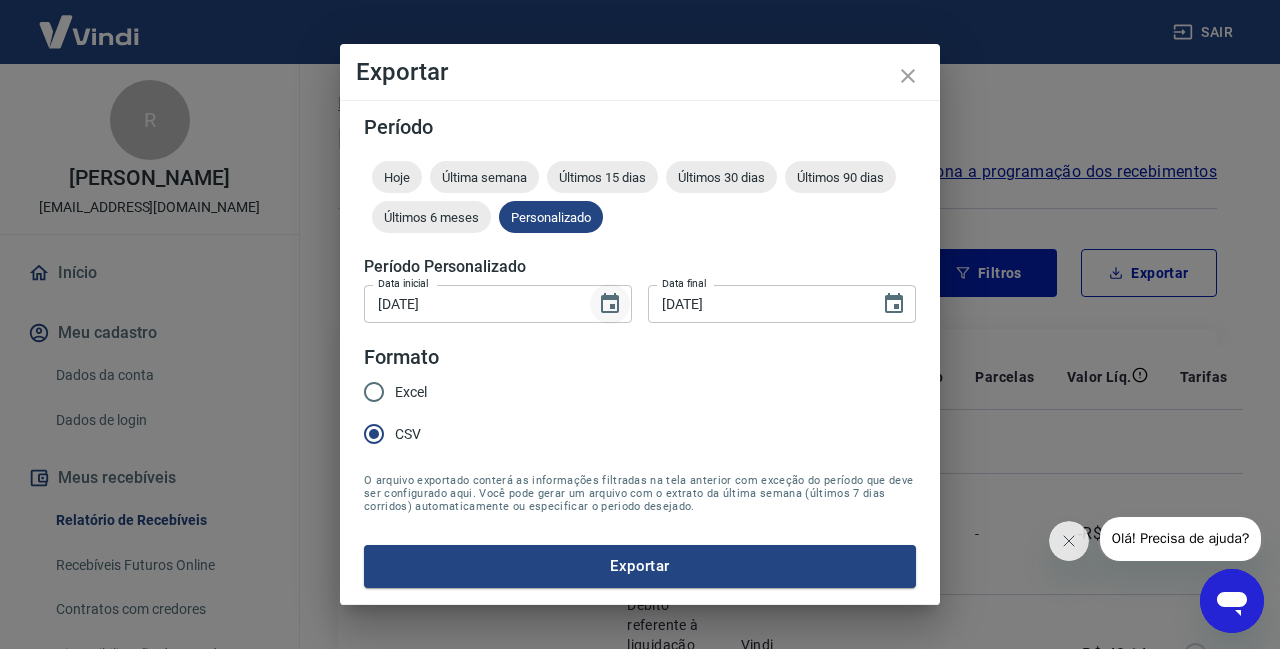 click 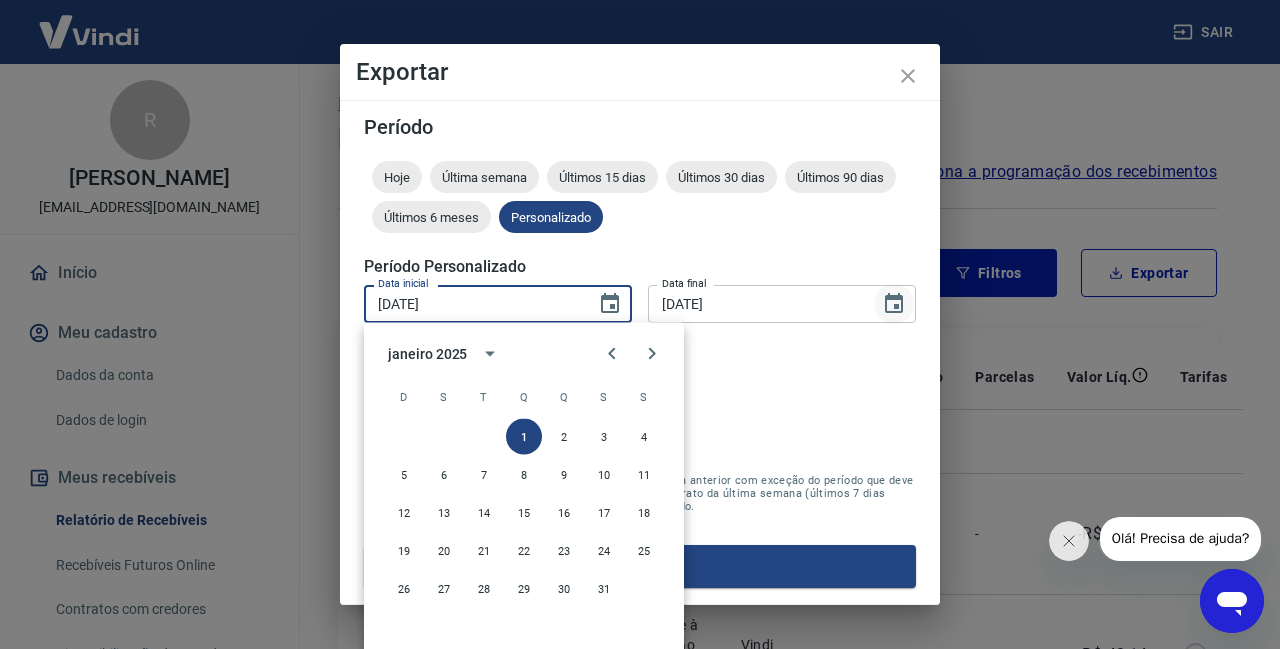 click 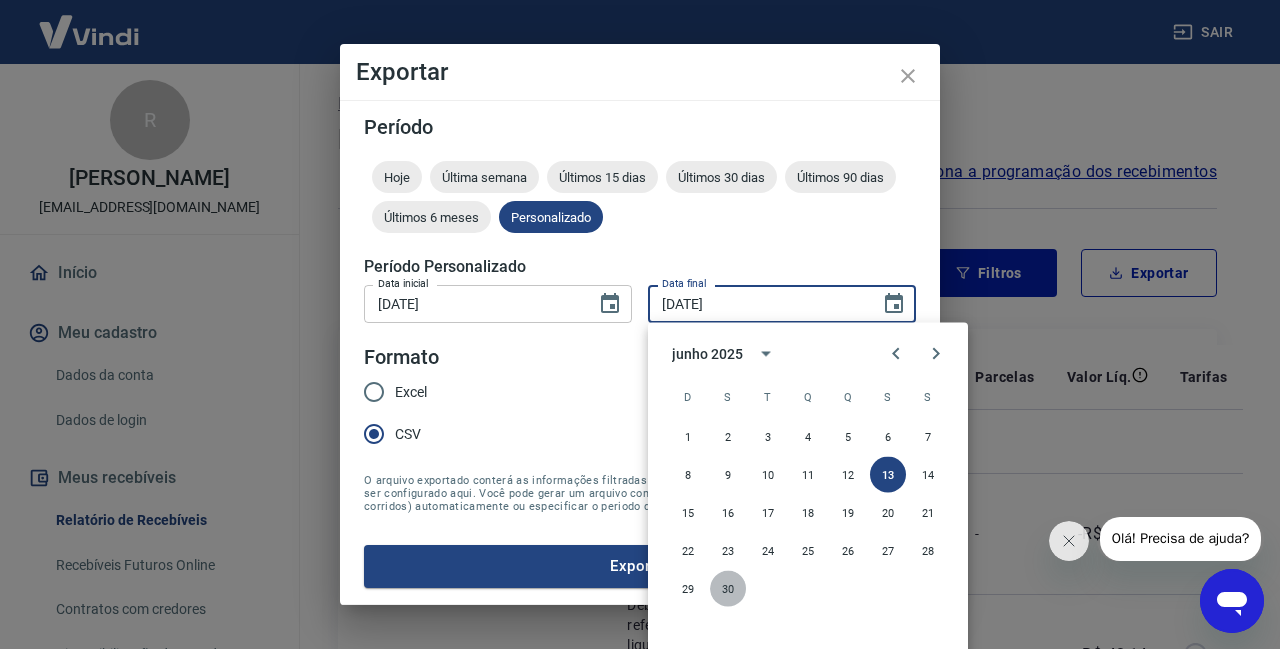 click on "30" at bounding box center (728, 589) 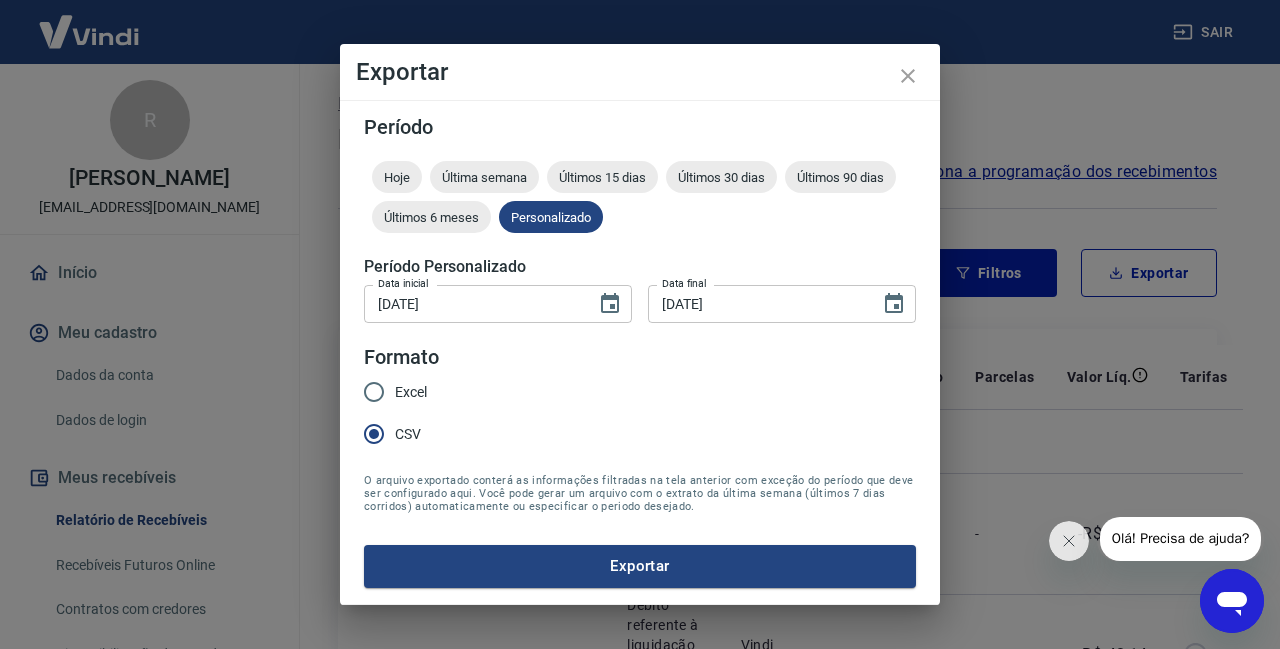 drag, startPoint x: 660, startPoint y: 569, endPoint x: 654, endPoint y: 410, distance: 159.11317 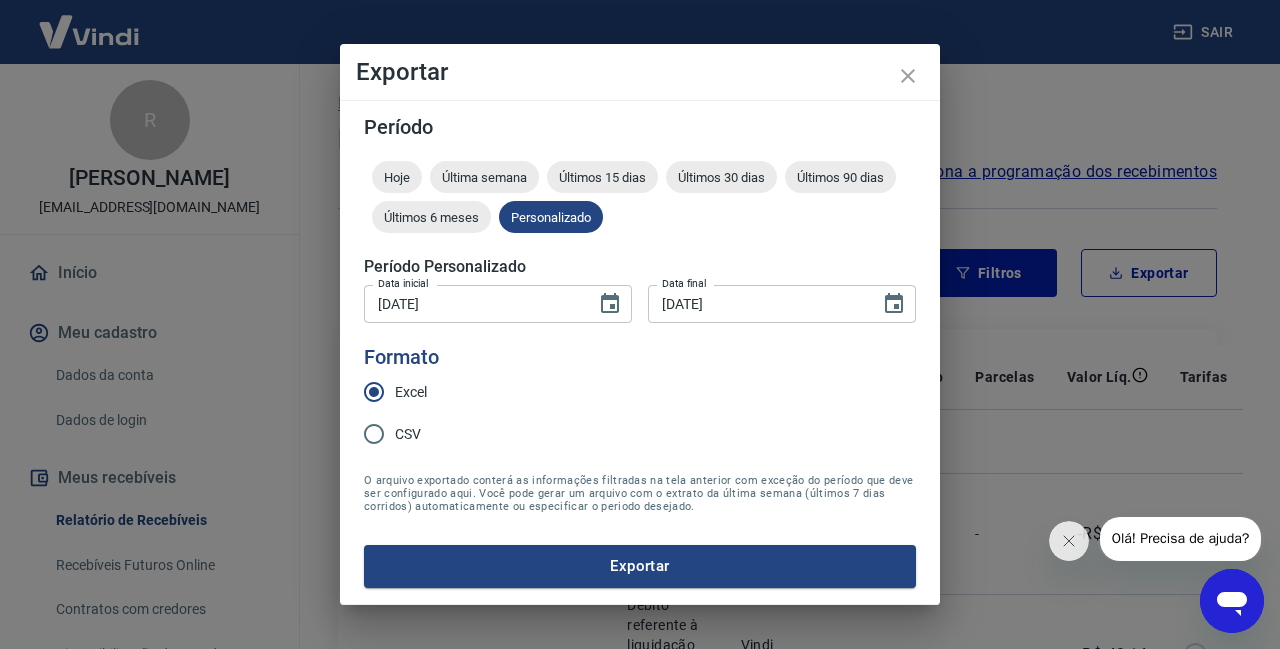 click on "Exportar" at bounding box center [640, 566] 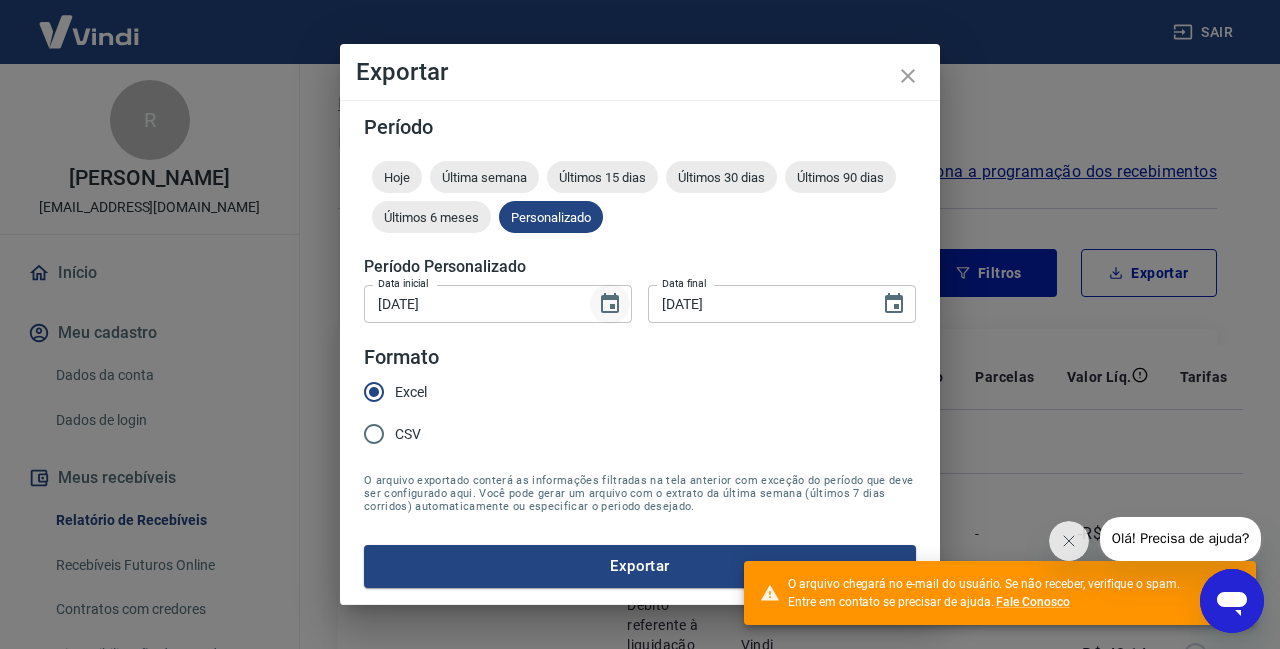 click 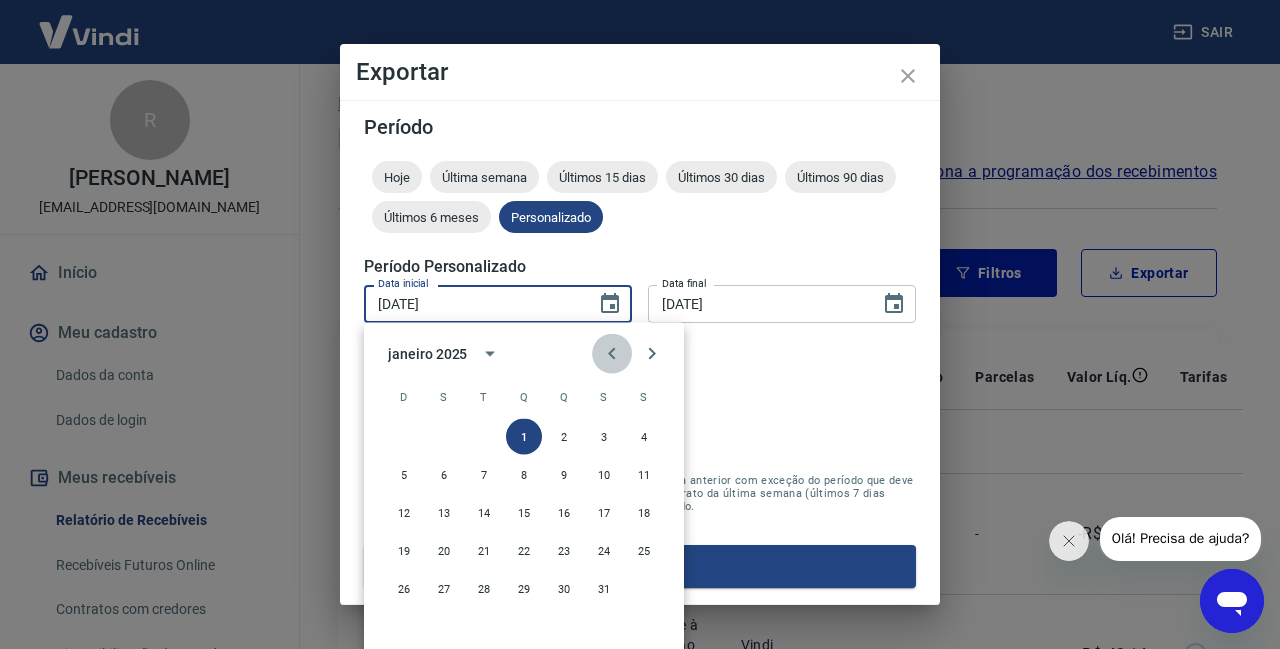 click 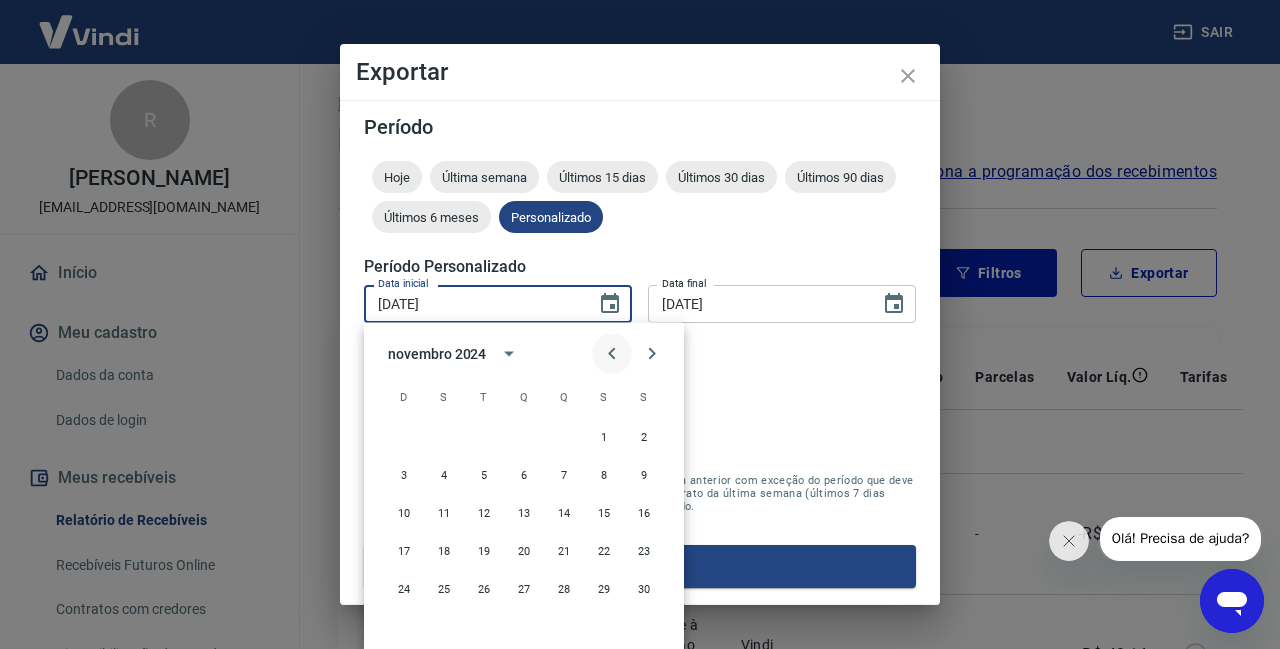 click 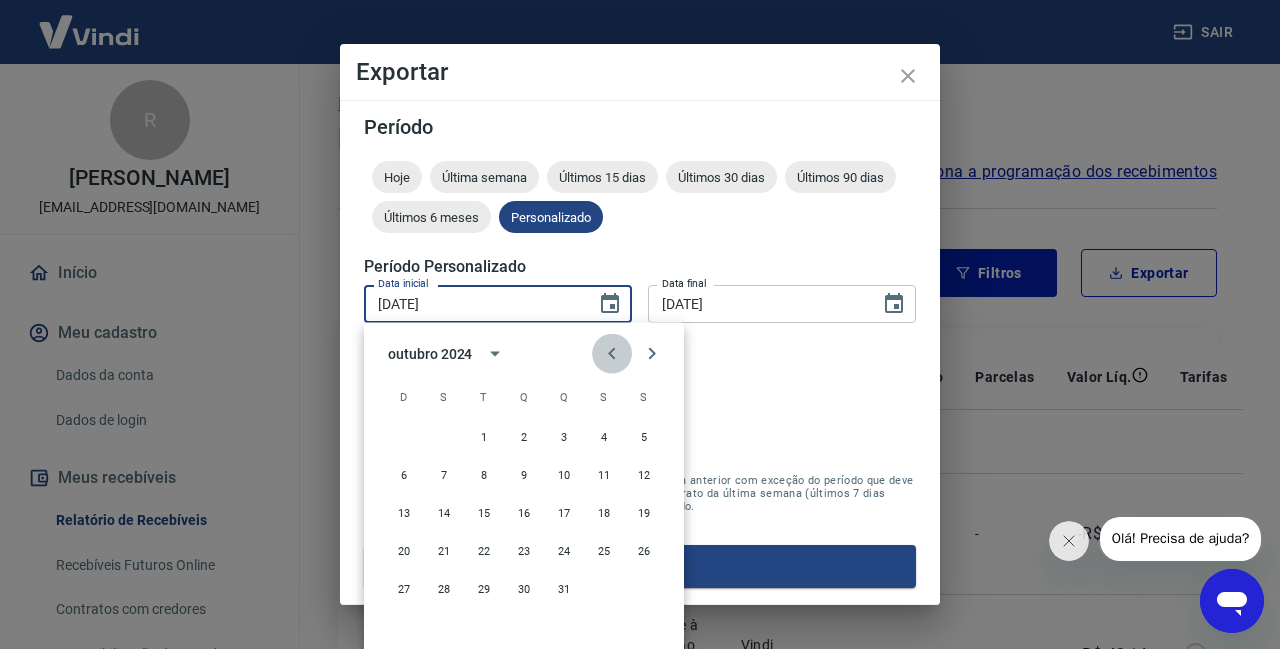 click 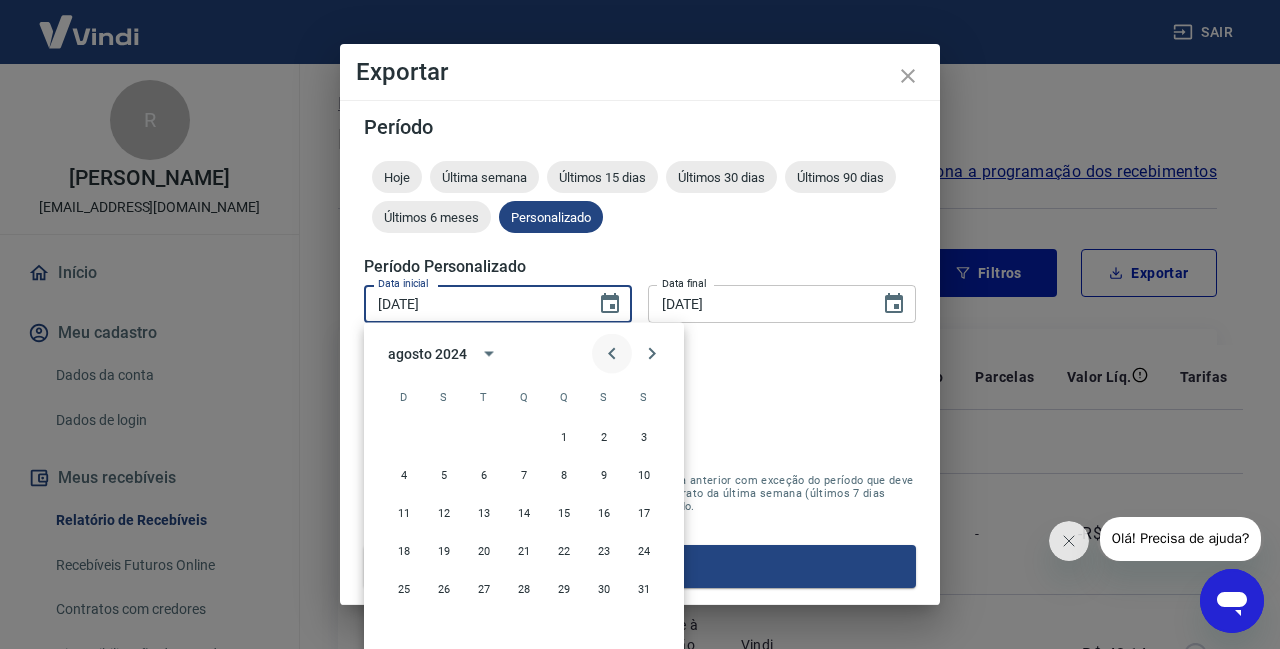 click 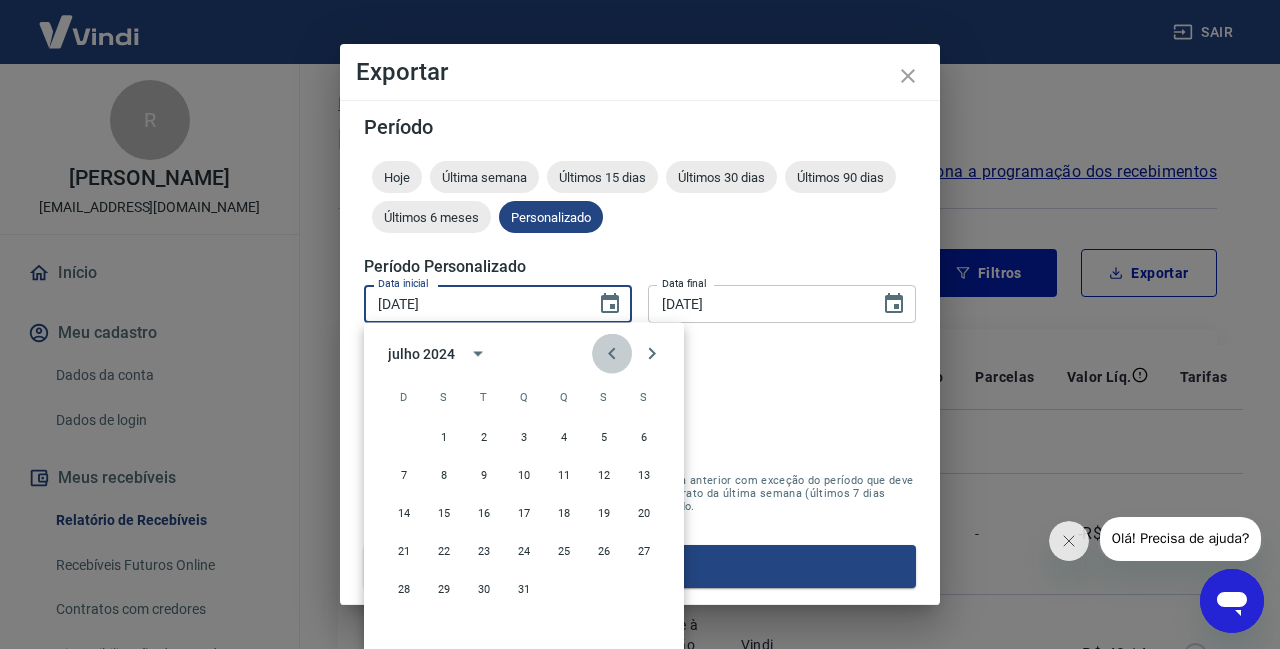 click 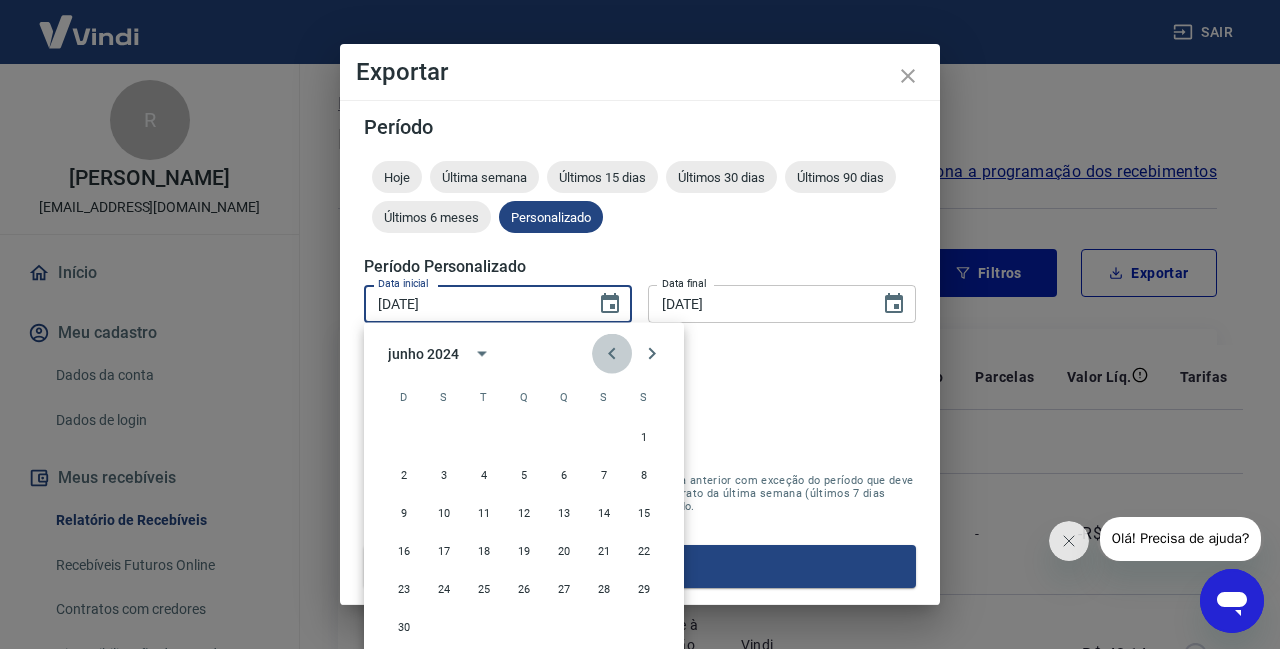 click 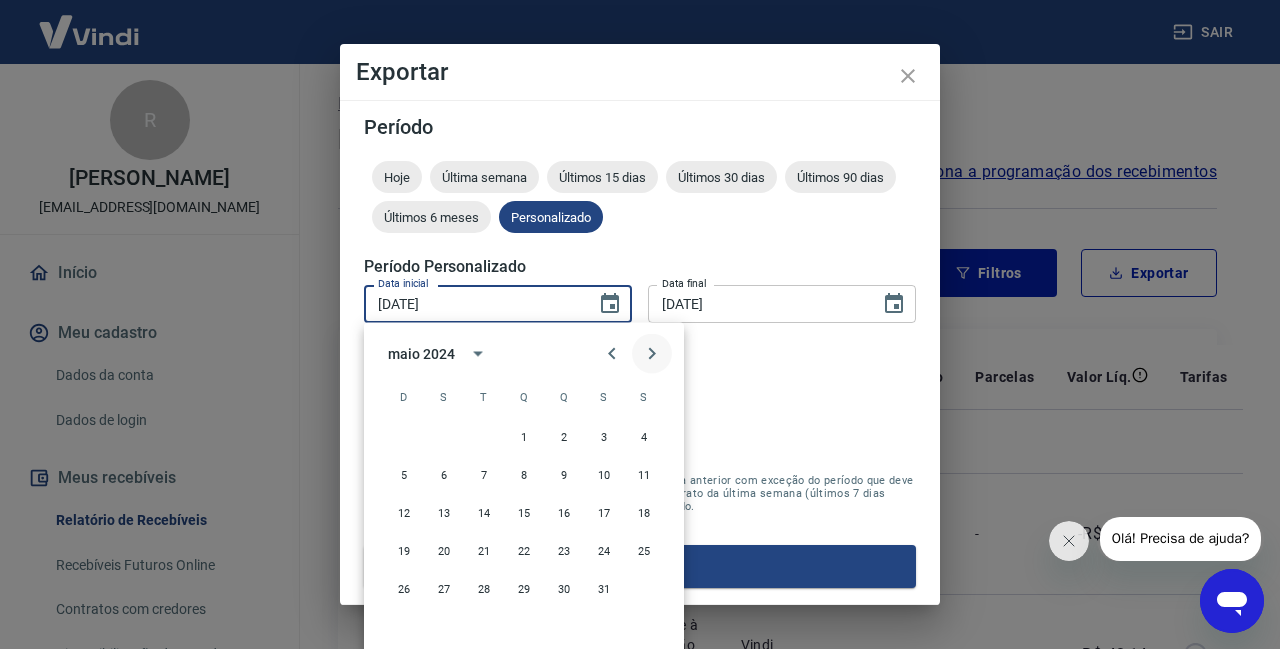 click 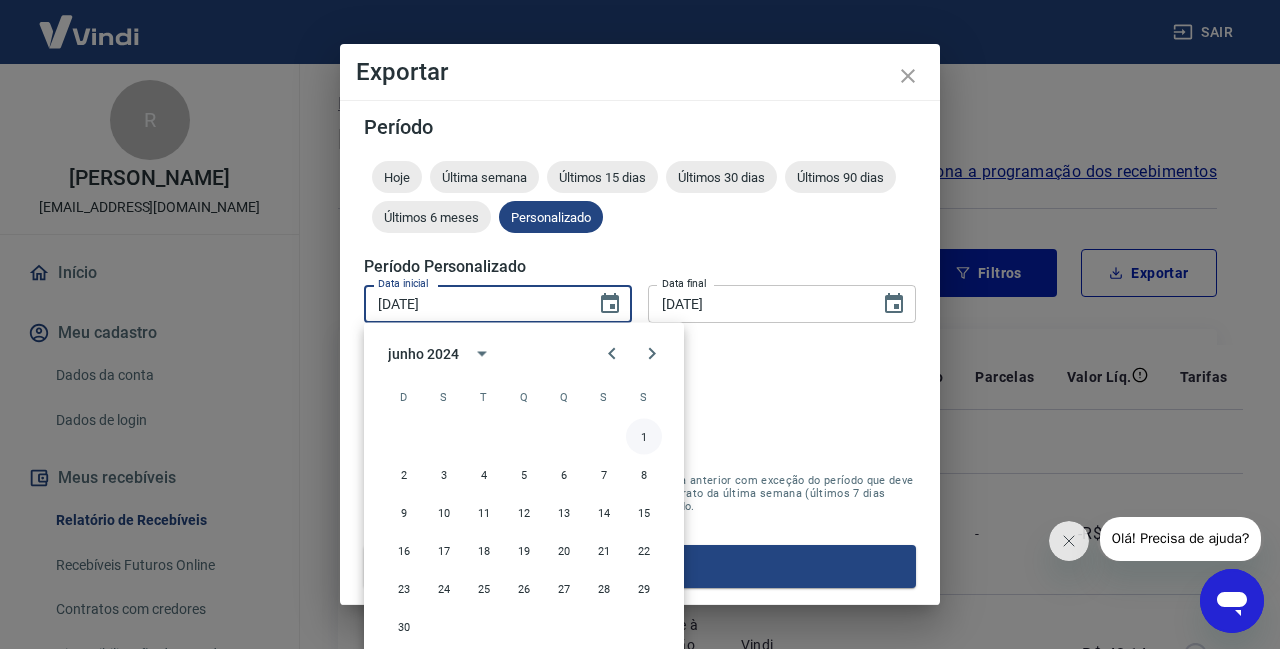 click on "1" at bounding box center (644, 437) 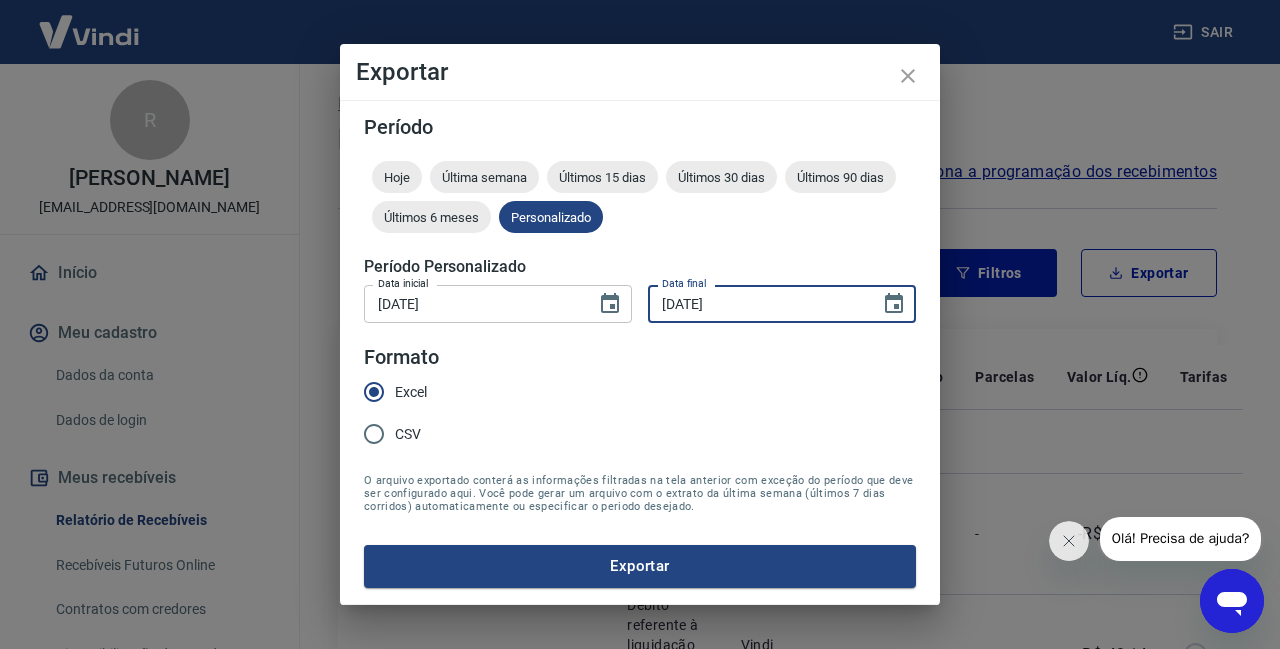 click on "[DATE]" at bounding box center (757, 303) 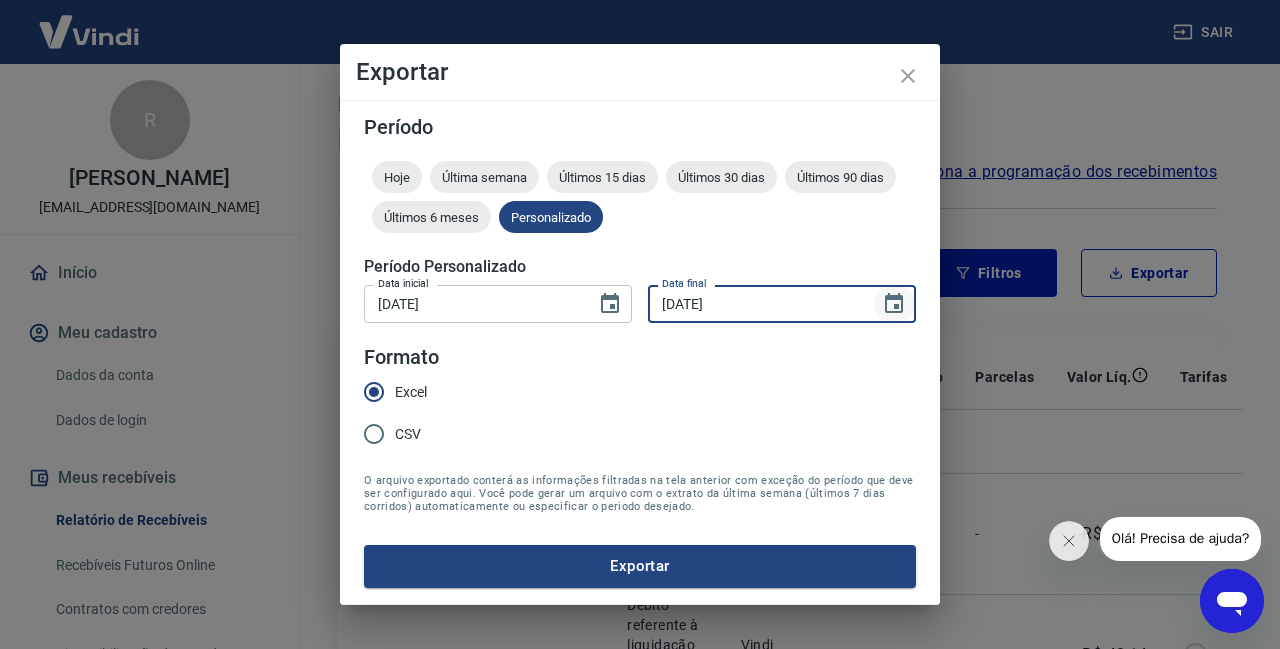 click 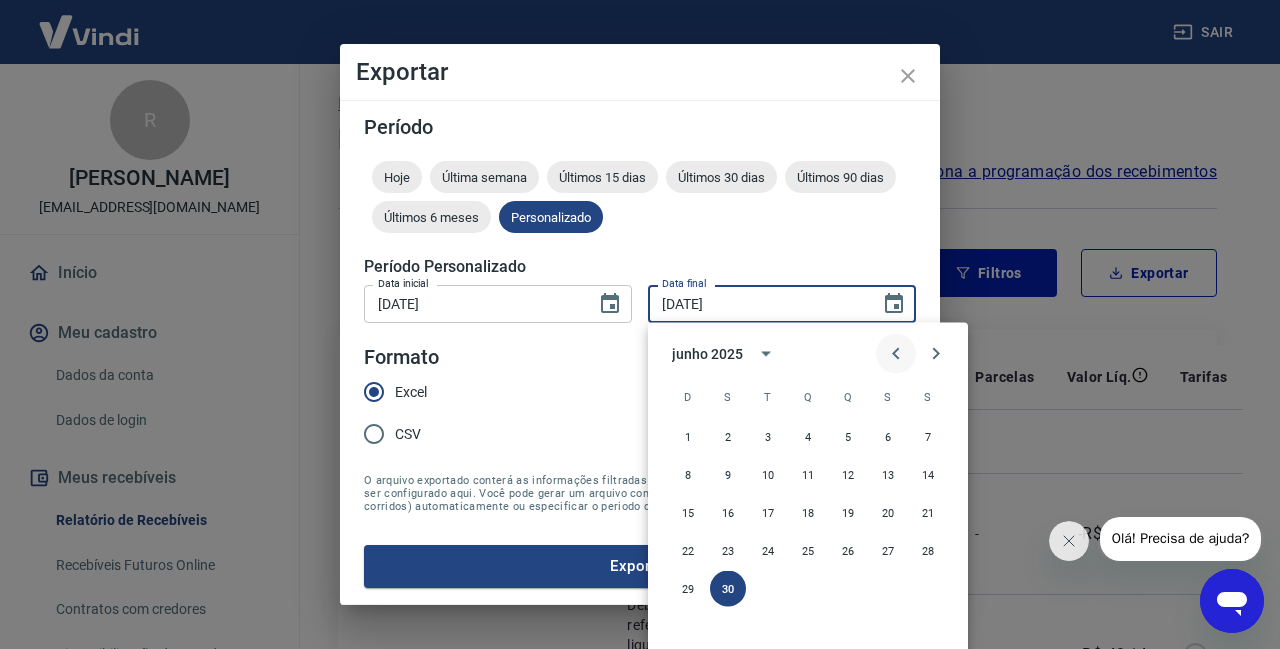 click 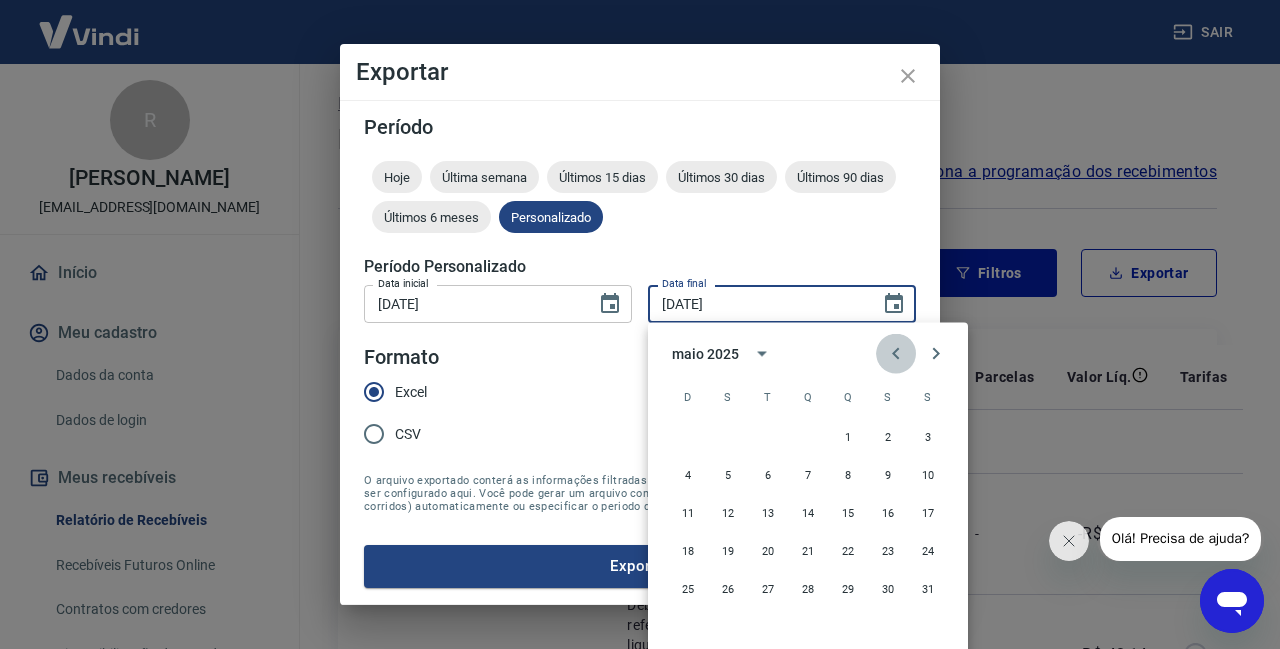 click 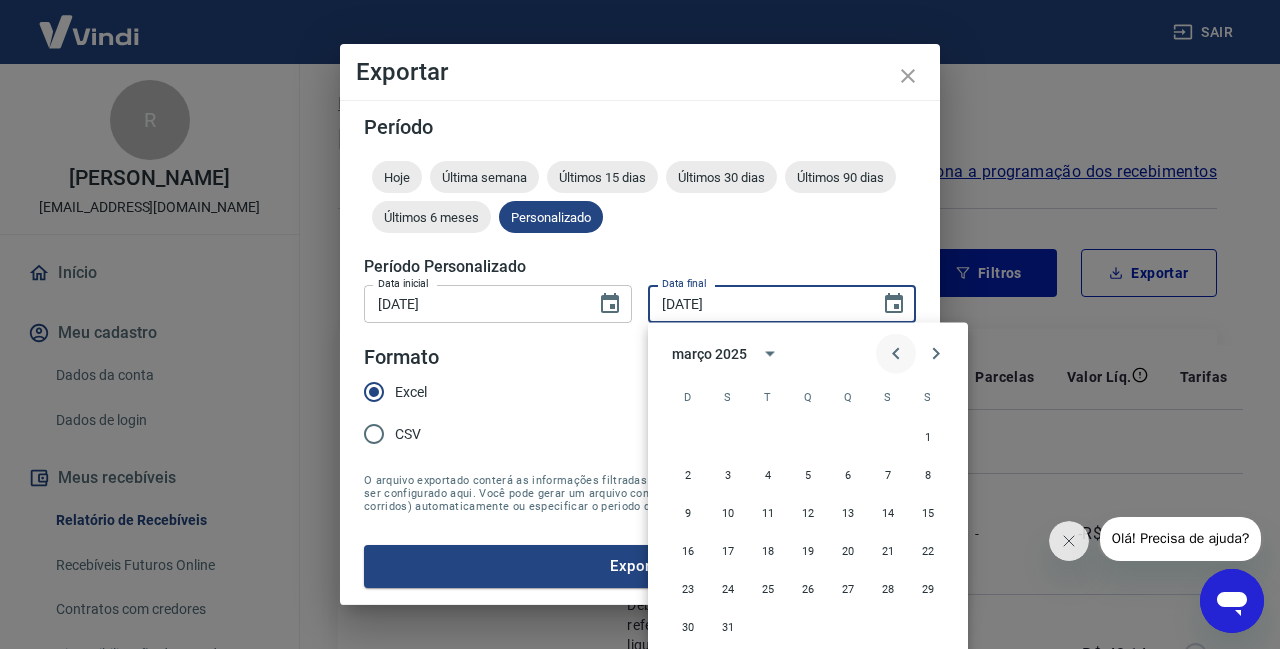 click 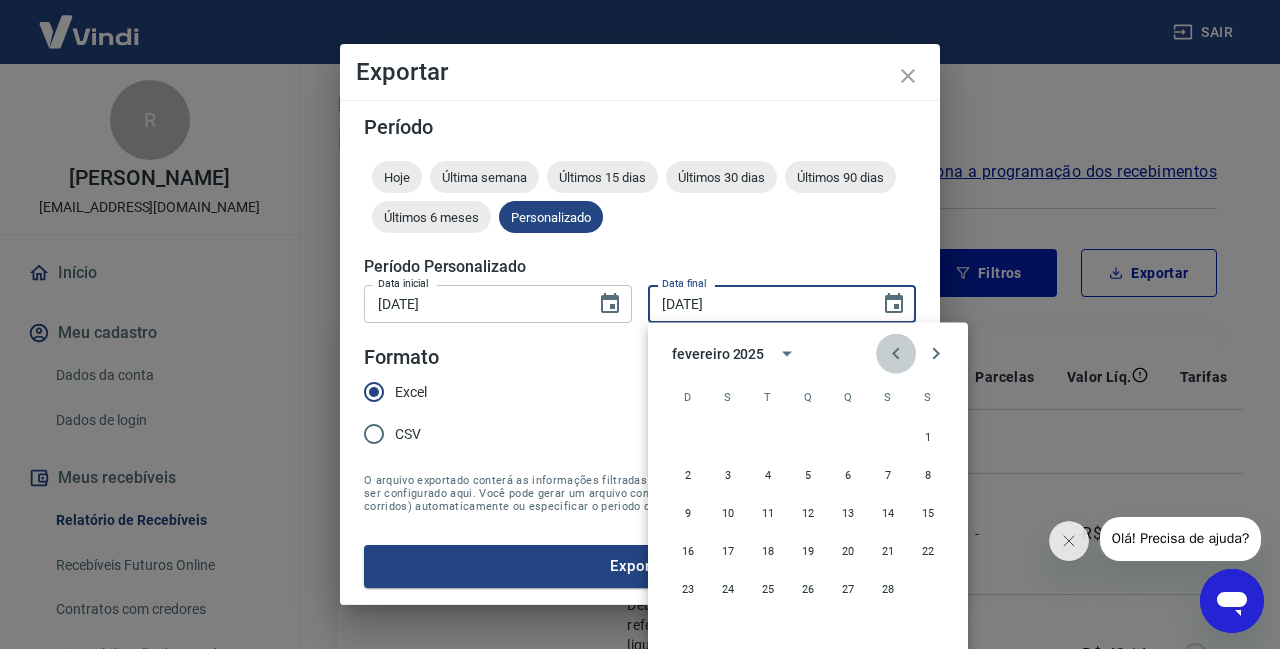 click 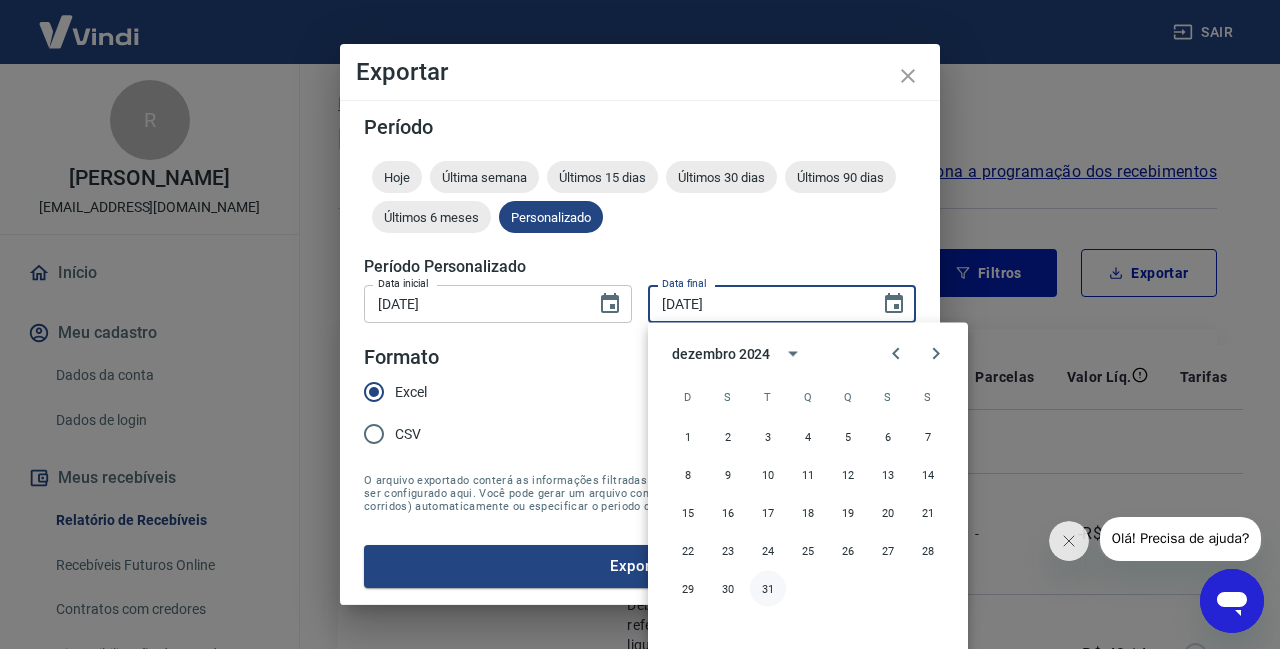 click on "31" at bounding box center [768, 589] 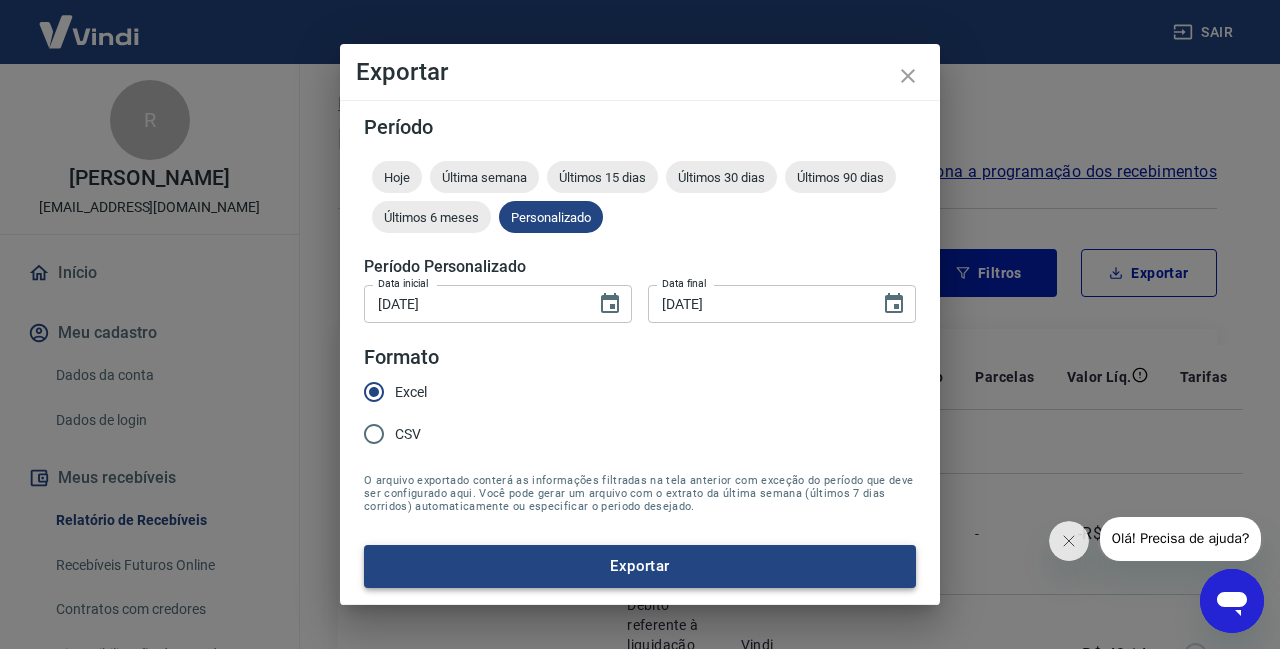 click on "Exportar" at bounding box center (640, 566) 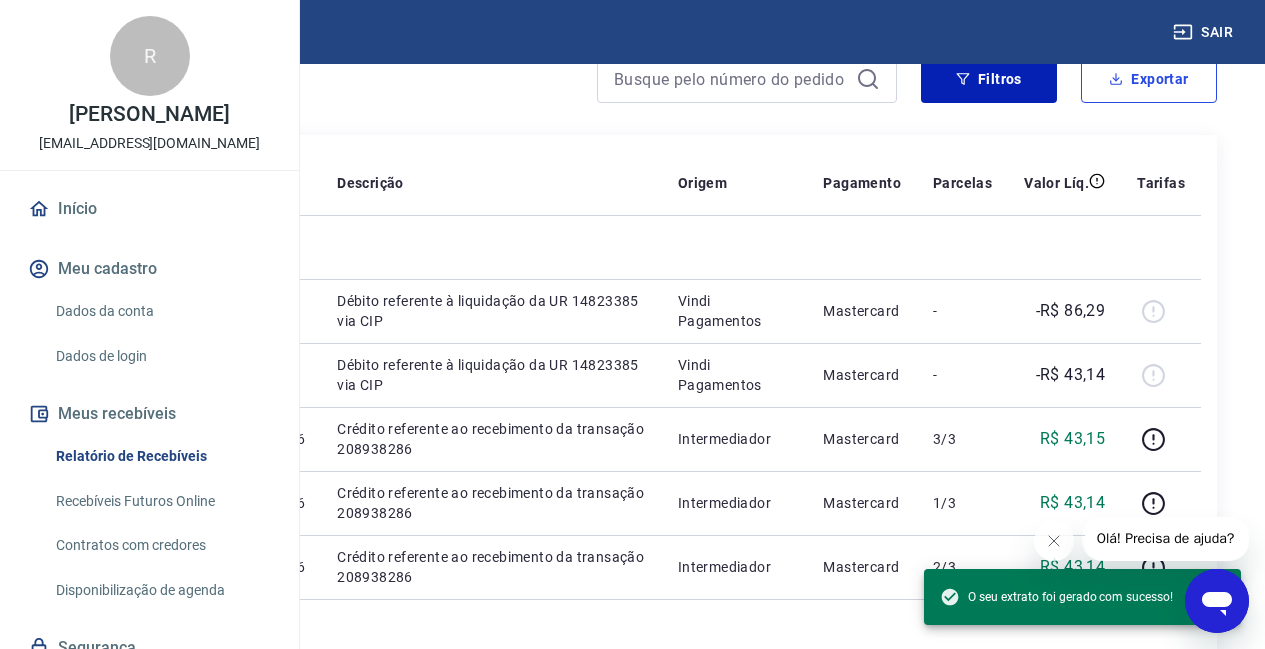 scroll, scrollTop: 36, scrollLeft: 0, axis: vertical 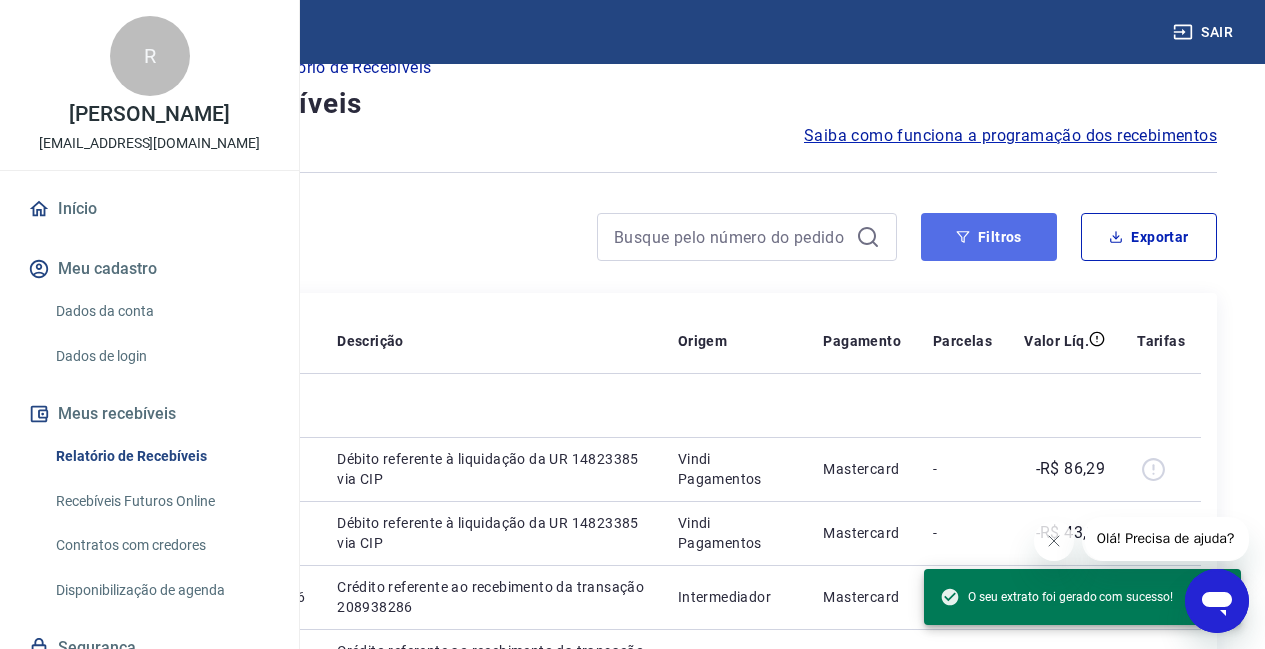 click on "Filtros" at bounding box center (989, 237) 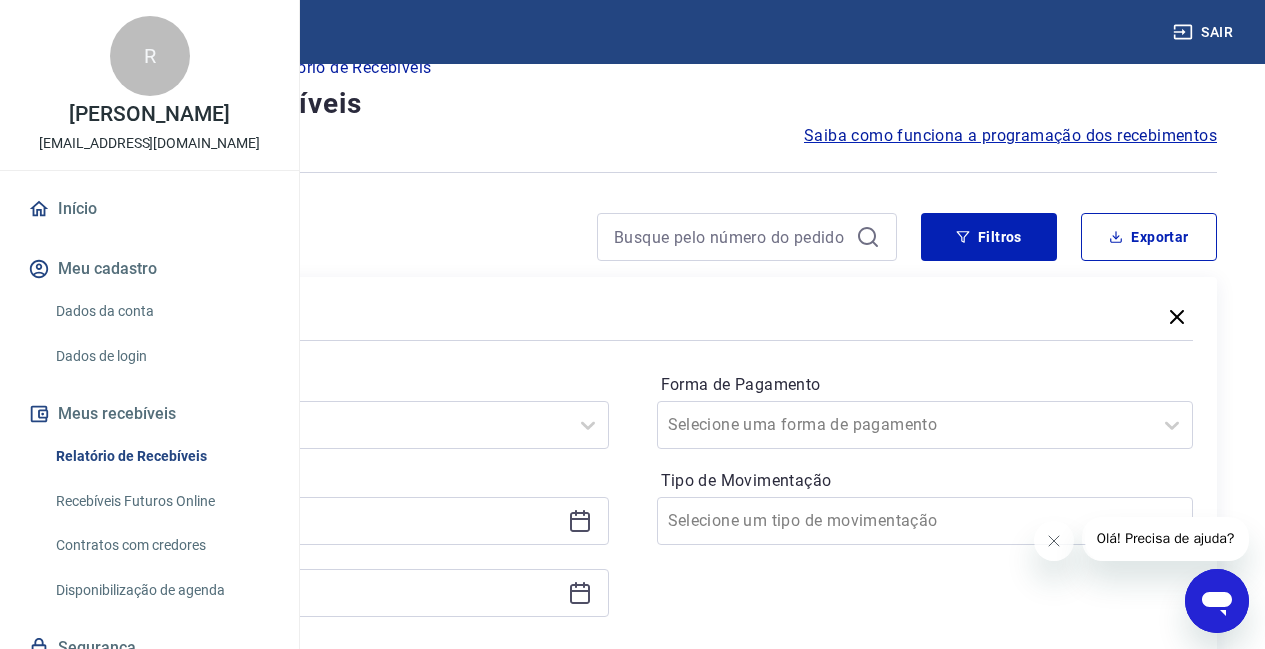 click 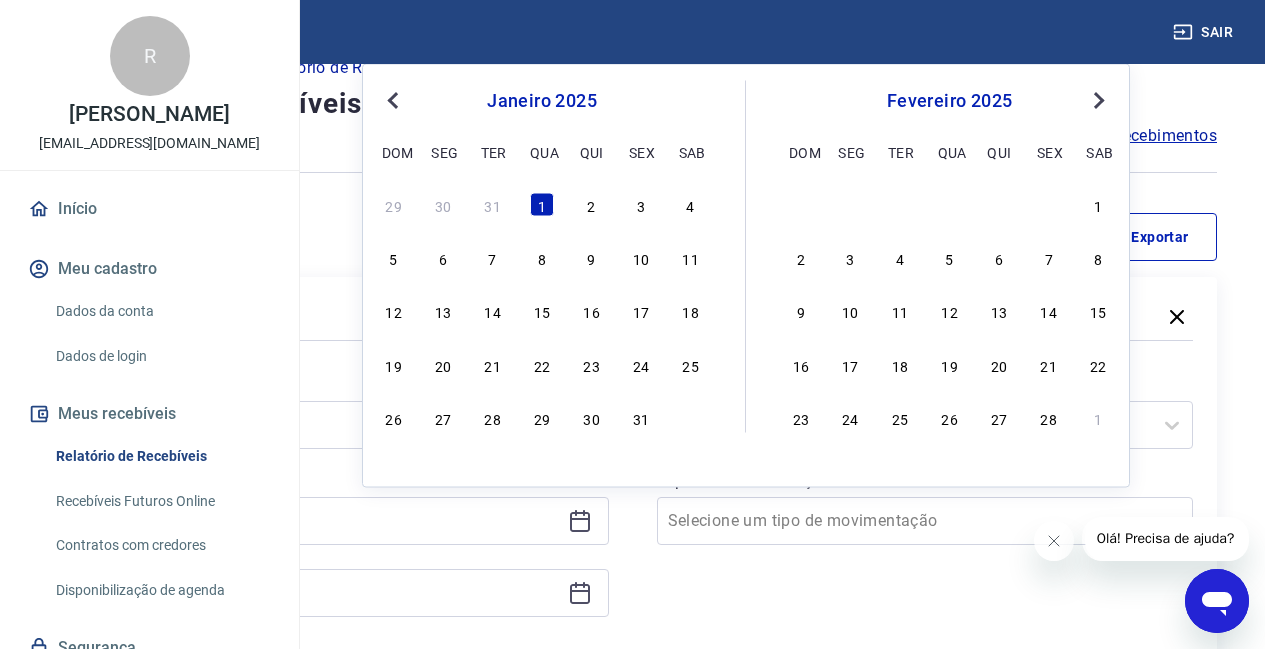 click on "janeiro 2025" at bounding box center (542, 101) 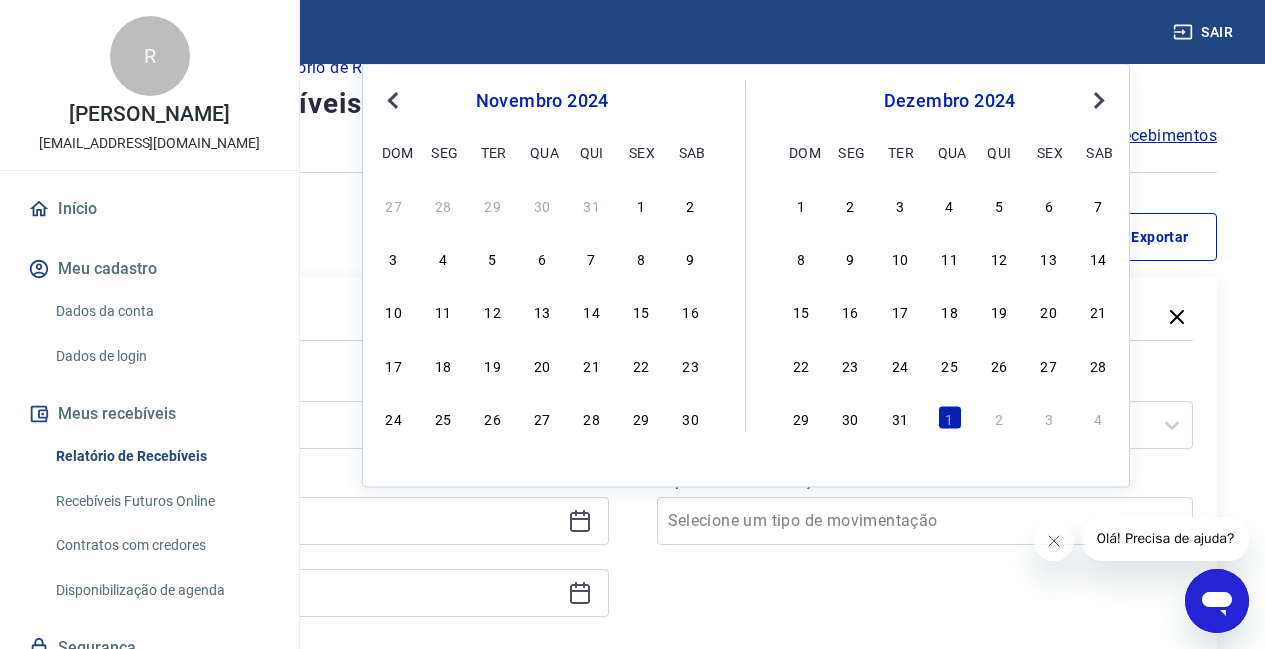 click on "Previous Month" at bounding box center (395, 99) 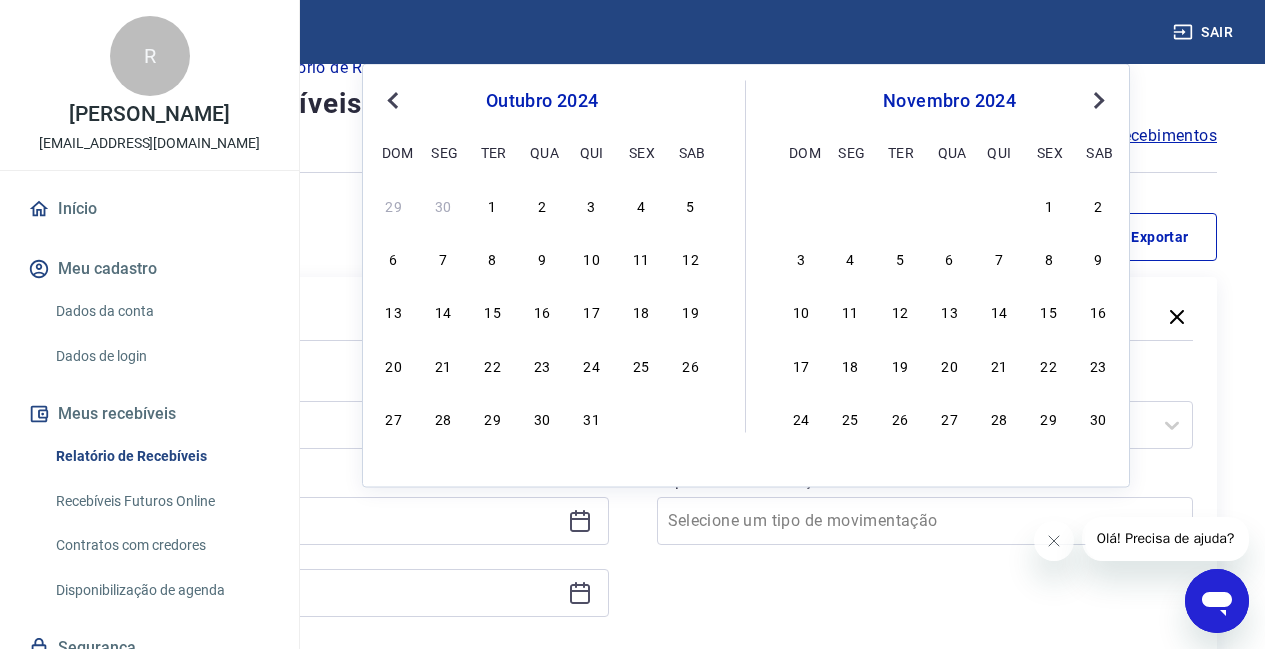 click on "Previous Month" at bounding box center (395, 99) 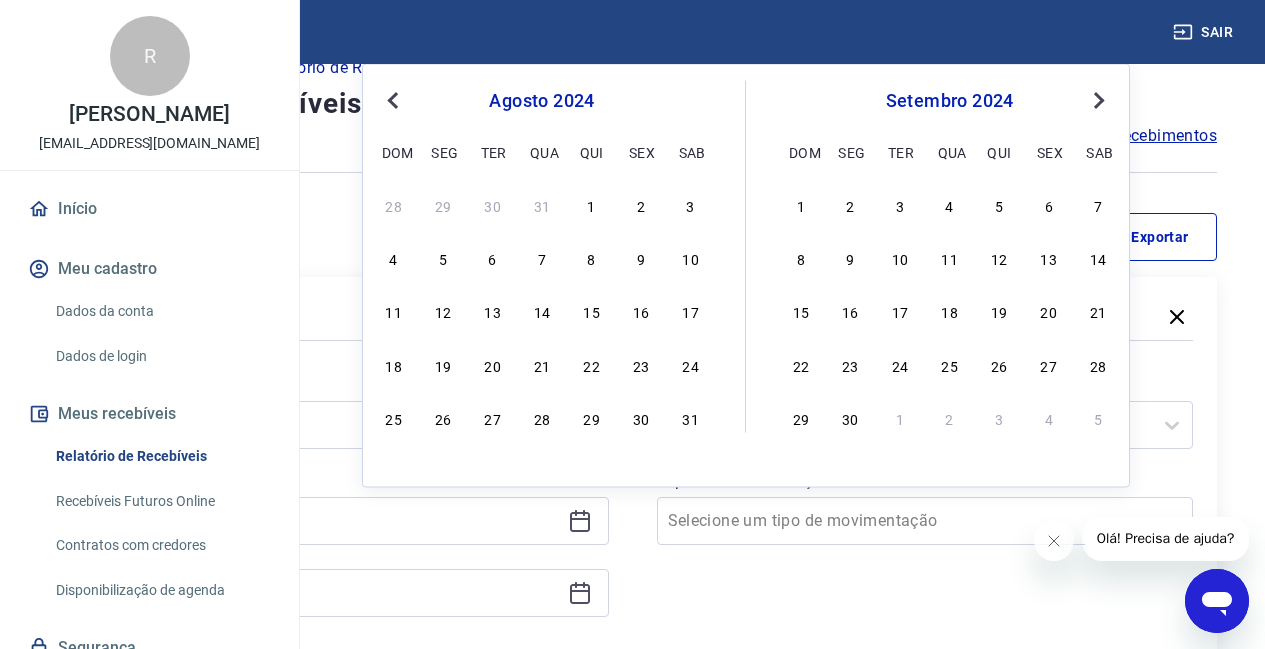 click on "Previous Month" at bounding box center (395, 99) 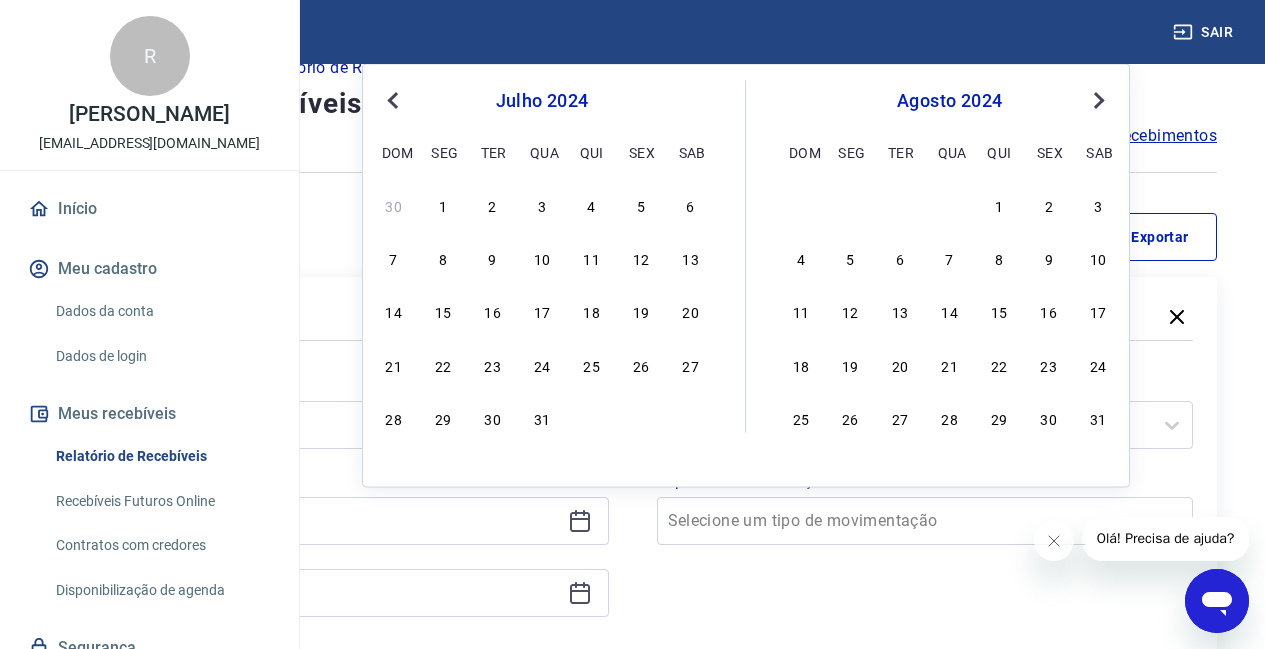 click on "Previous Month" at bounding box center (395, 99) 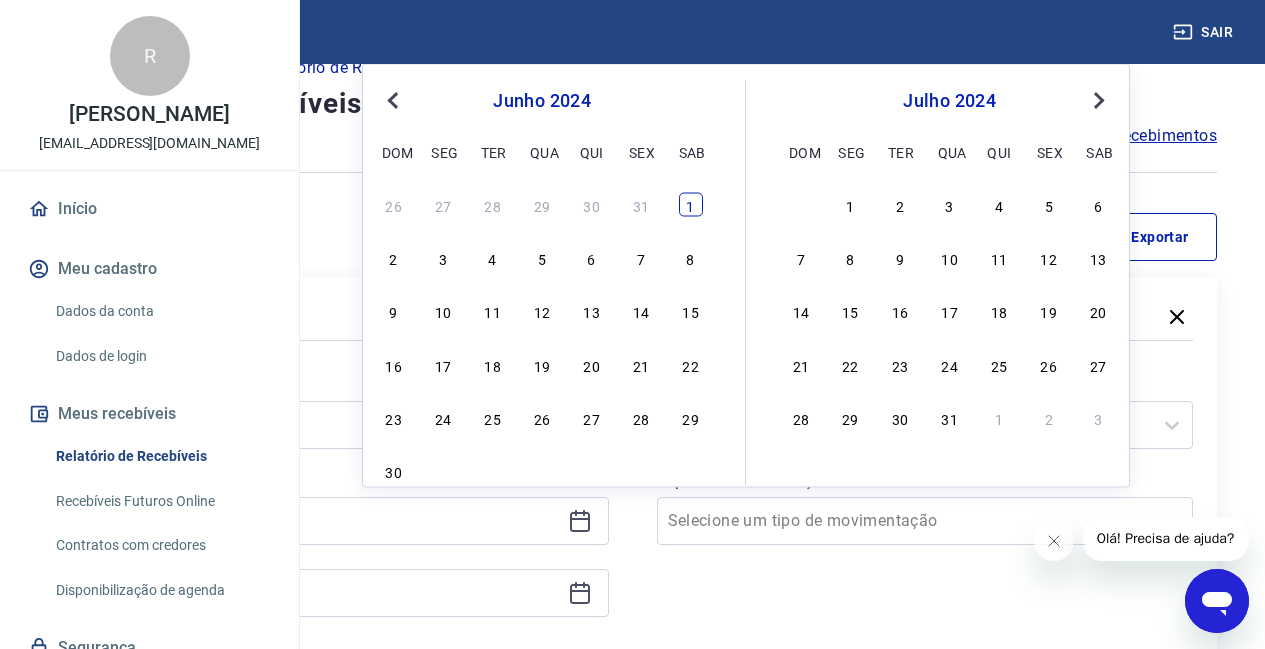 click on "1" at bounding box center [691, 204] 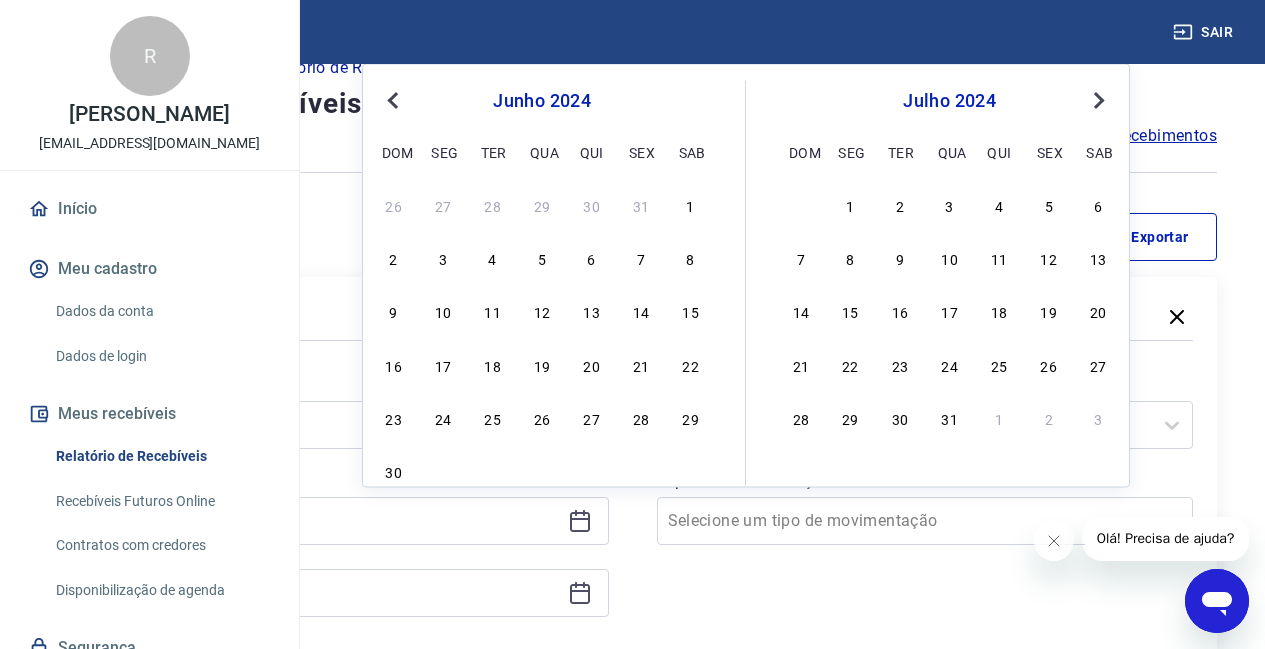 type on "[DATE]" 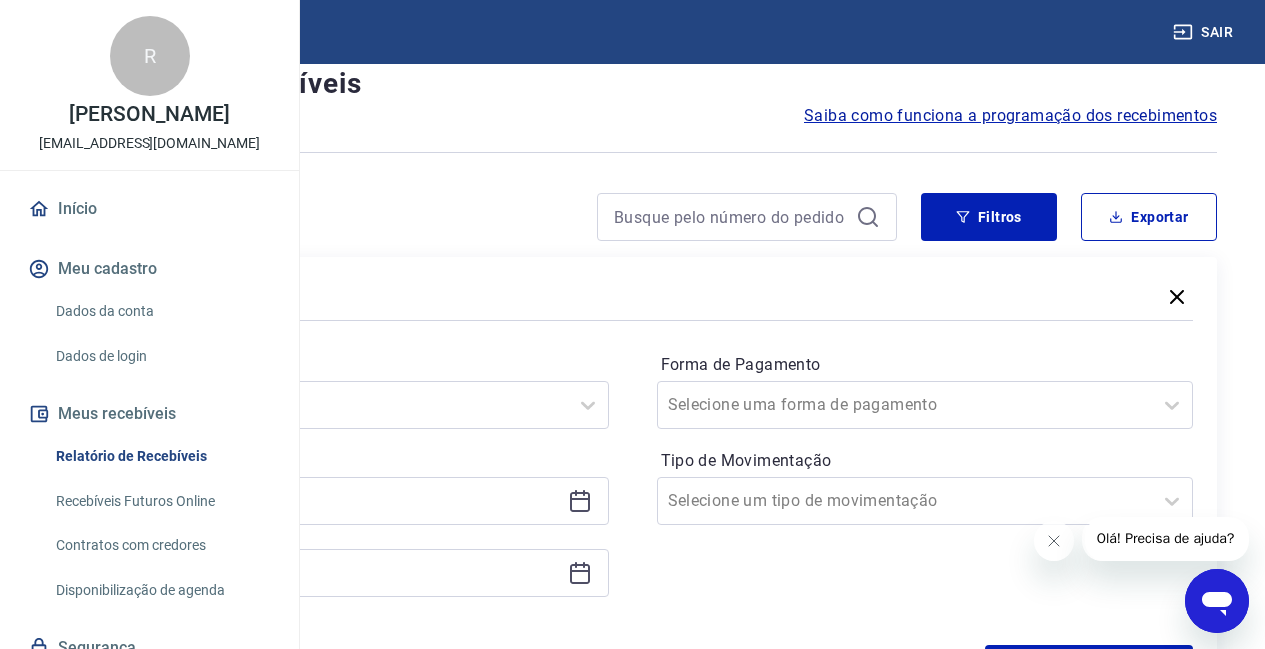scroll, scrollTop: 58, scrollLeft: 0, axis: vertical 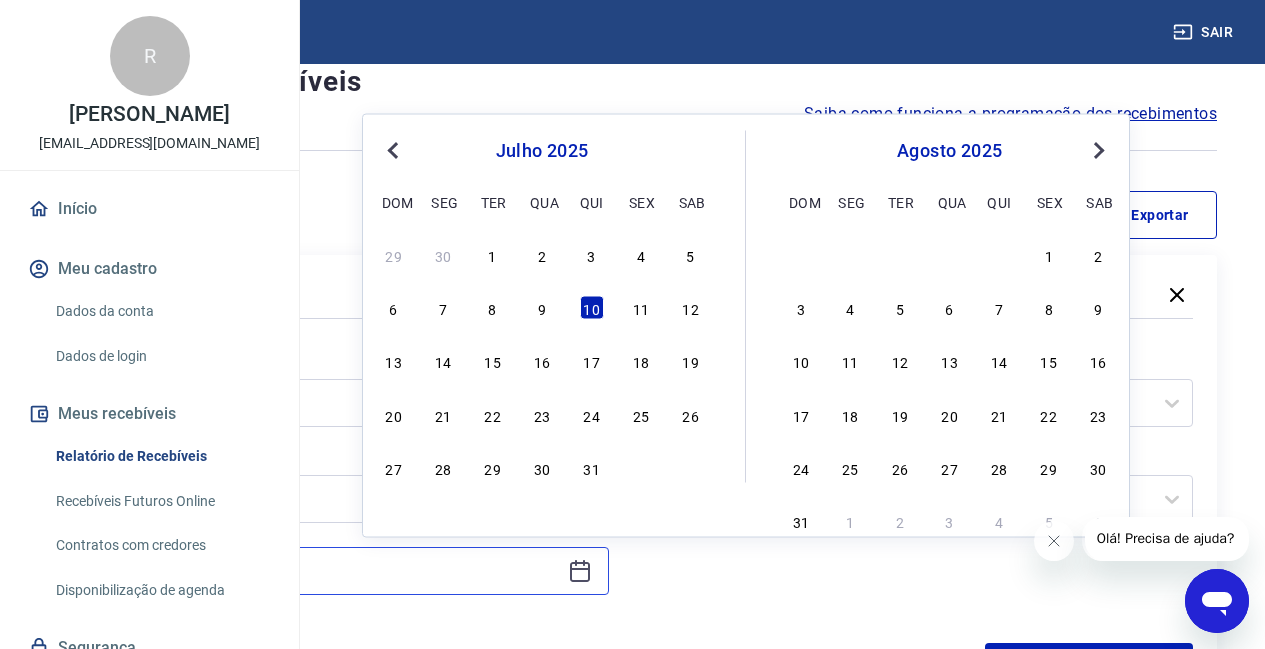 click on "[DATE]" at bounding box center [324, 571] 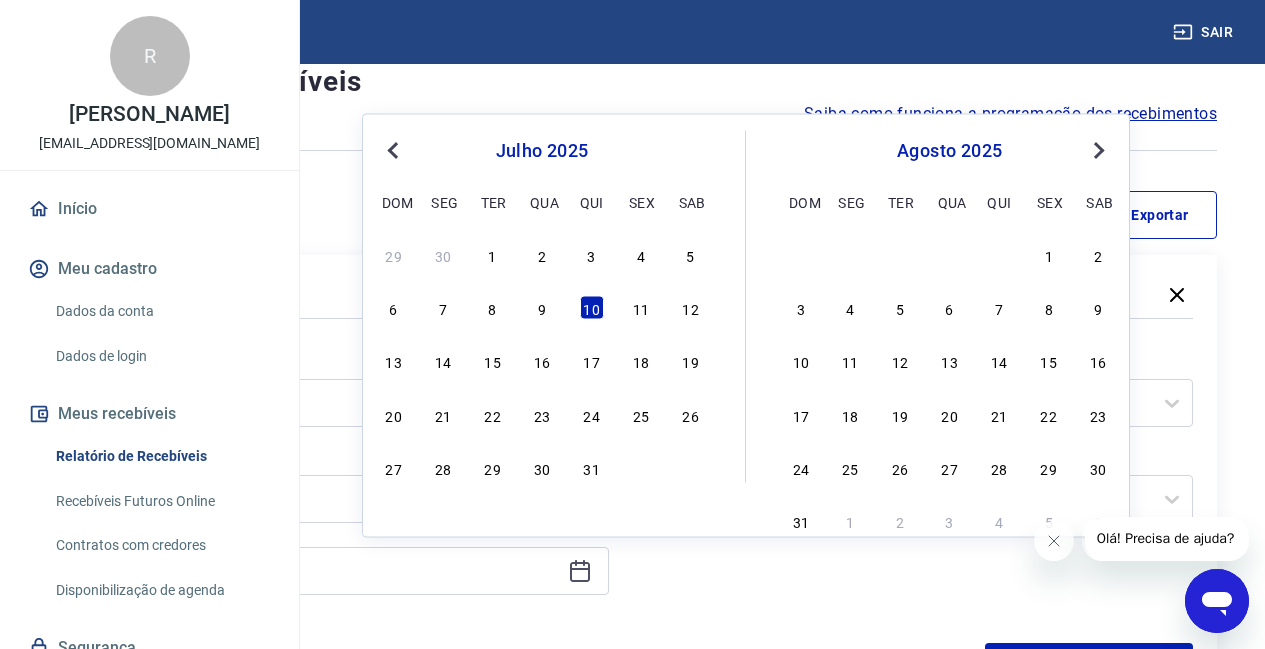 click on "Previous Month" at bounding box center (395, 149) 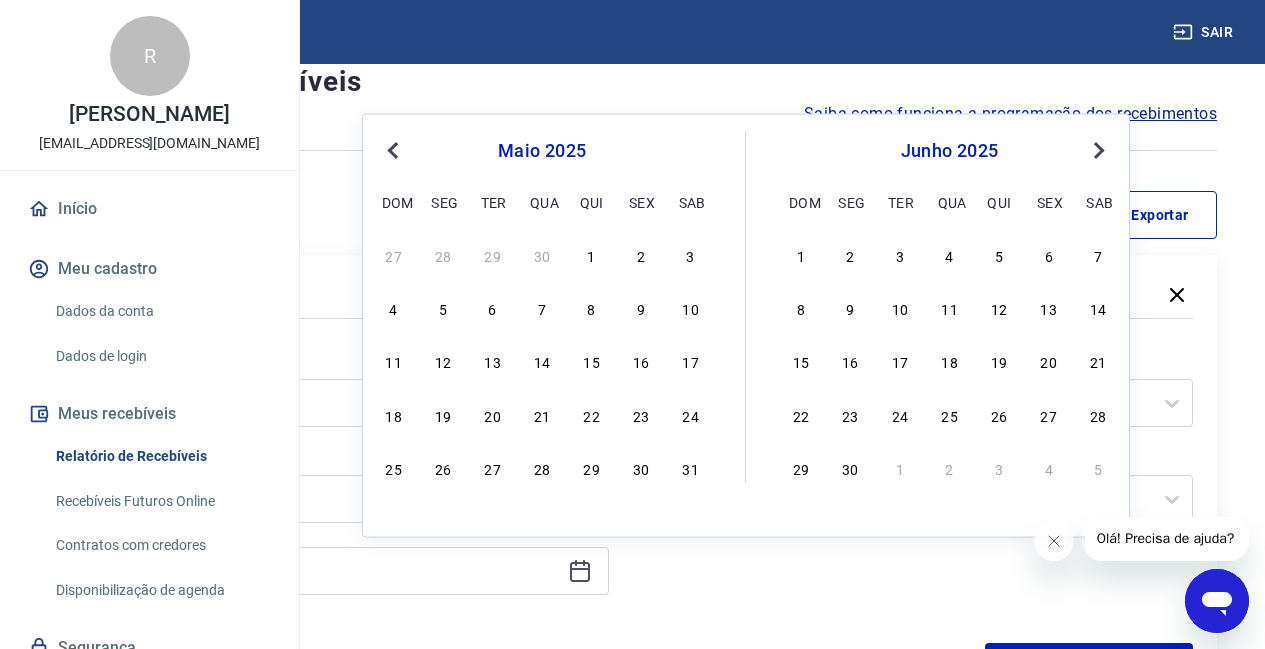click on "Previous Month" at bounding box center (395, 149) 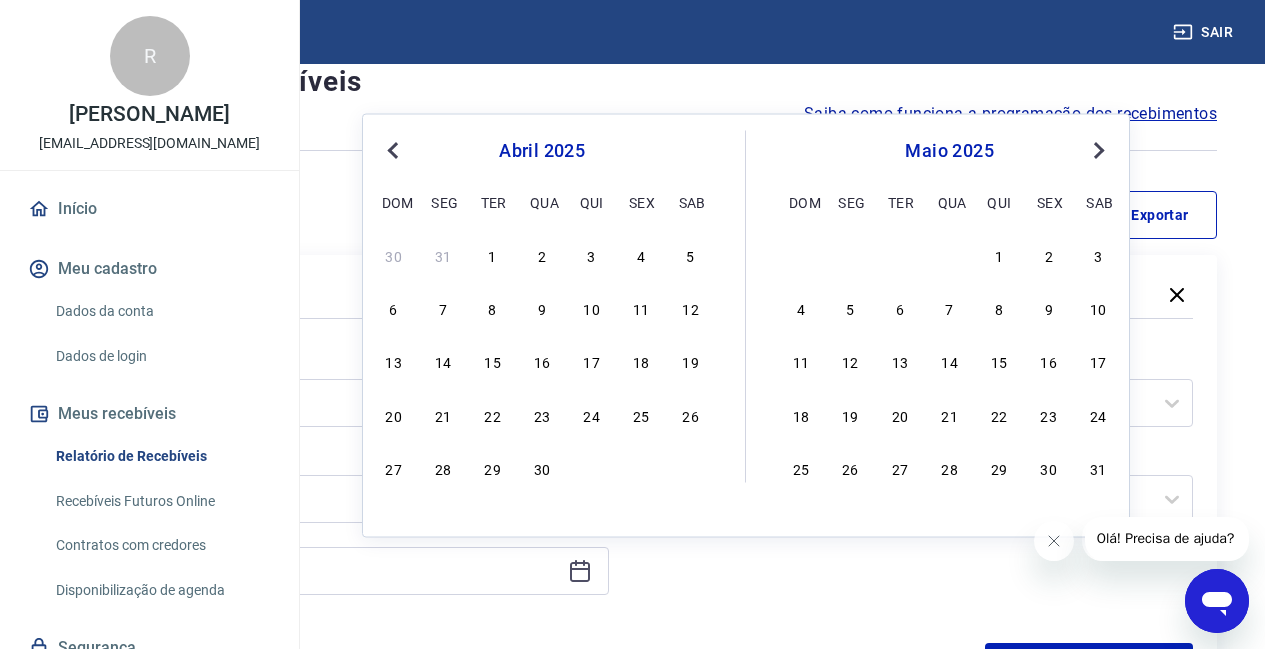 click on "Previous Month" at bounding box center [395, 149] 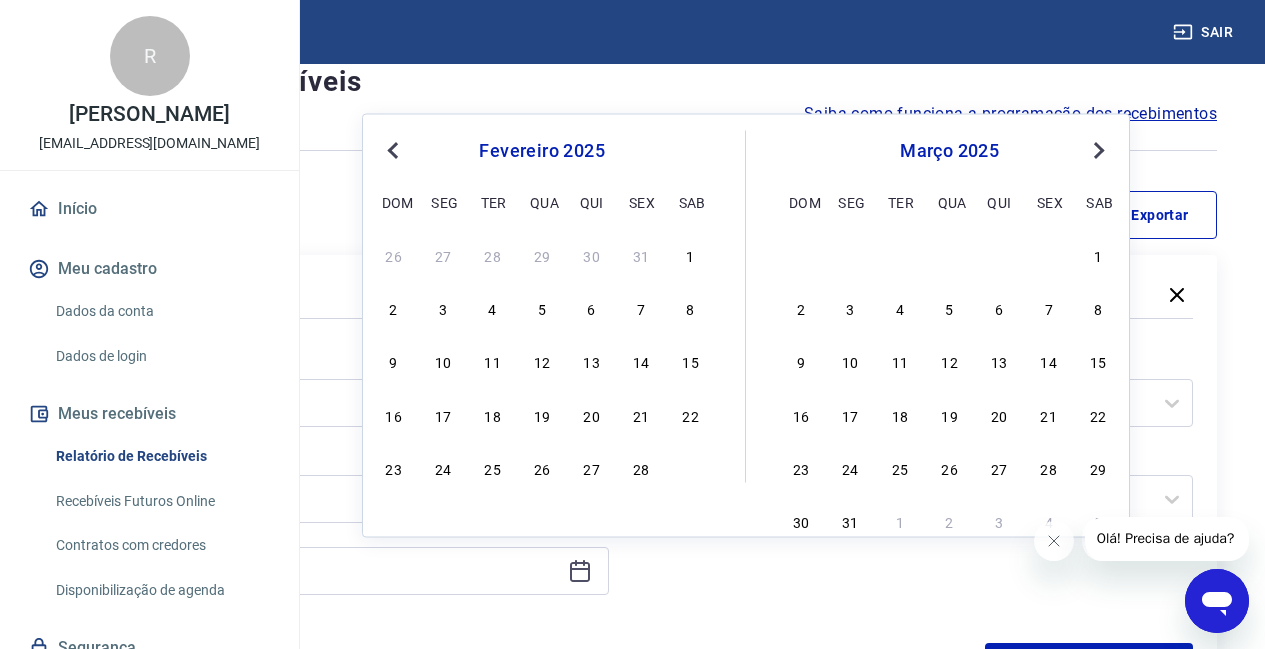 click on "Previous Month" at bounding box center (395, 149) 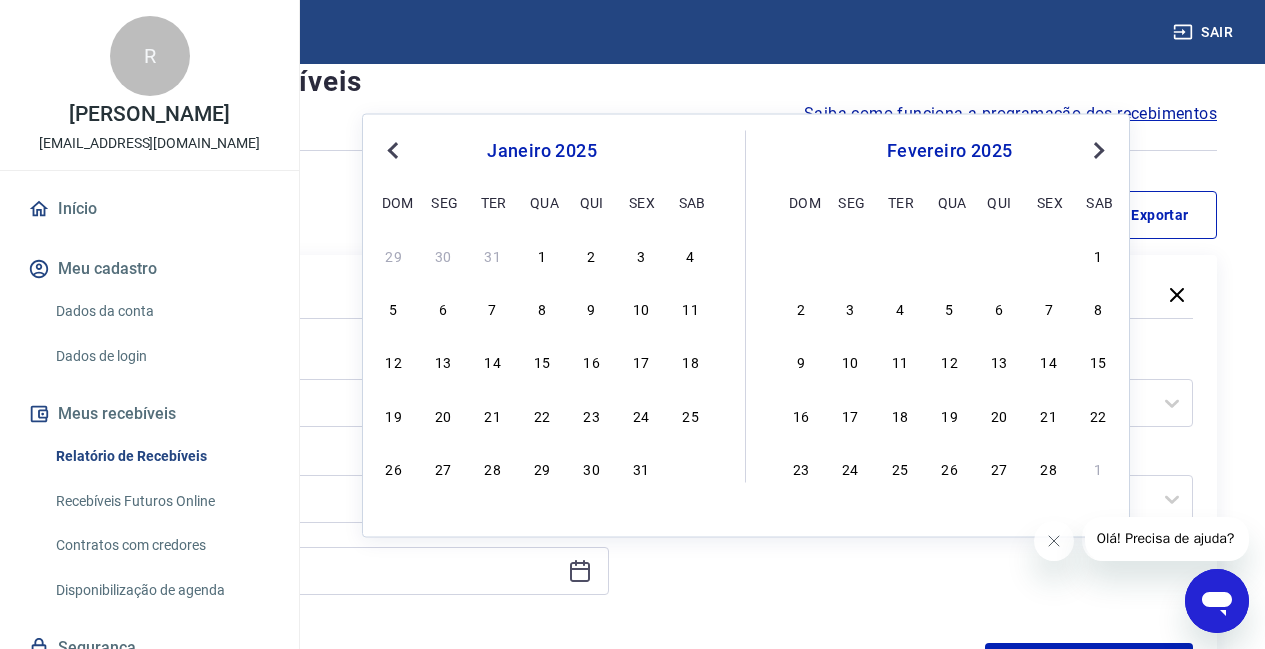 click on "Previous Month" at bounding box center [395, 149] 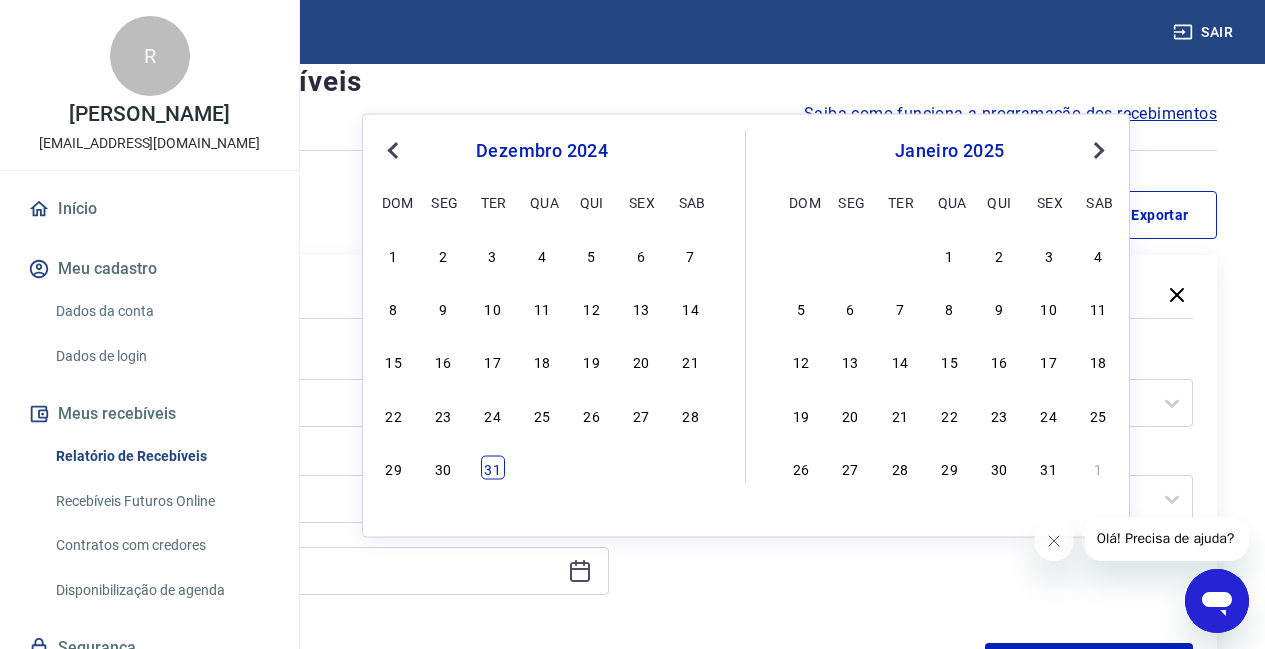 click on "31" at bounding box center (493, 468) 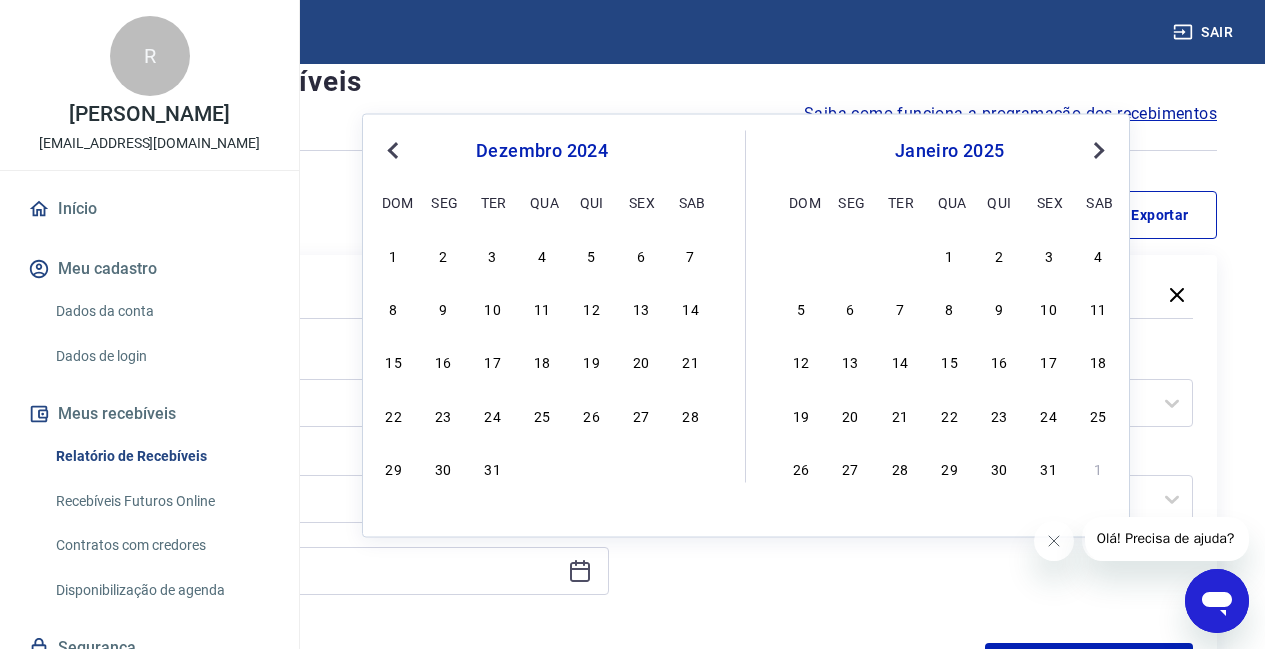 type on "[DATE]" 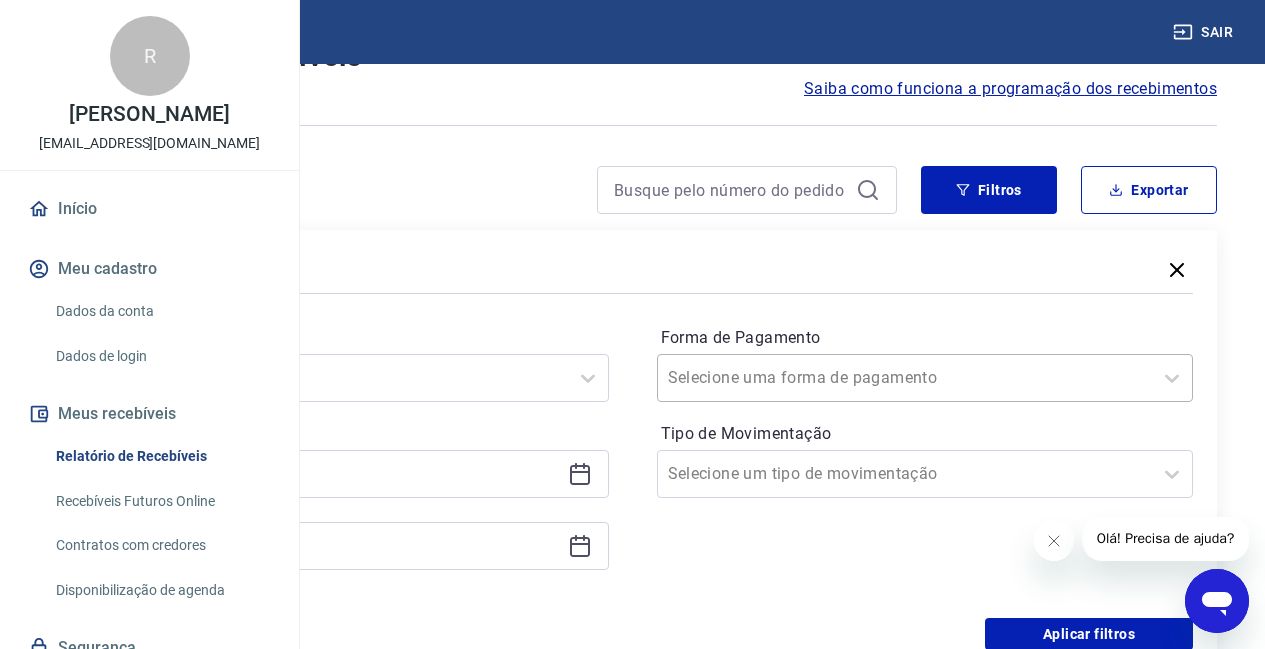 scroll, scrollTop: 293, scrollLeft: 0, axis: vertical 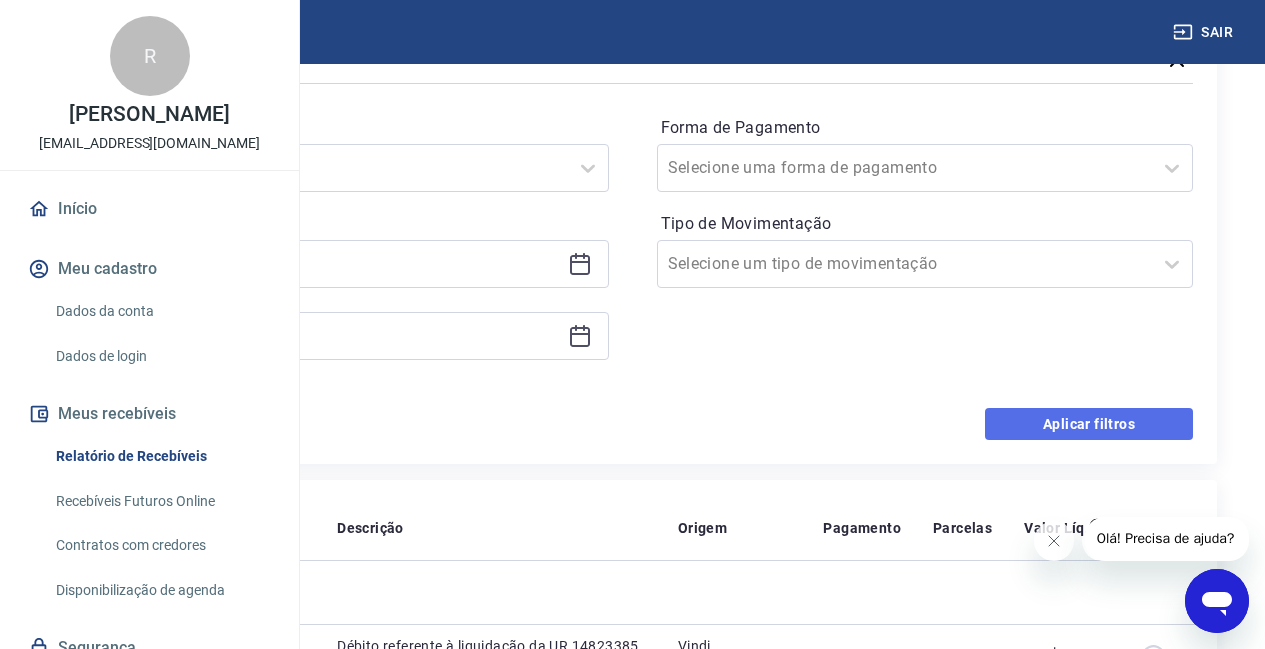 click on "Aplicar filtros" at bounding box center [1089, 424] 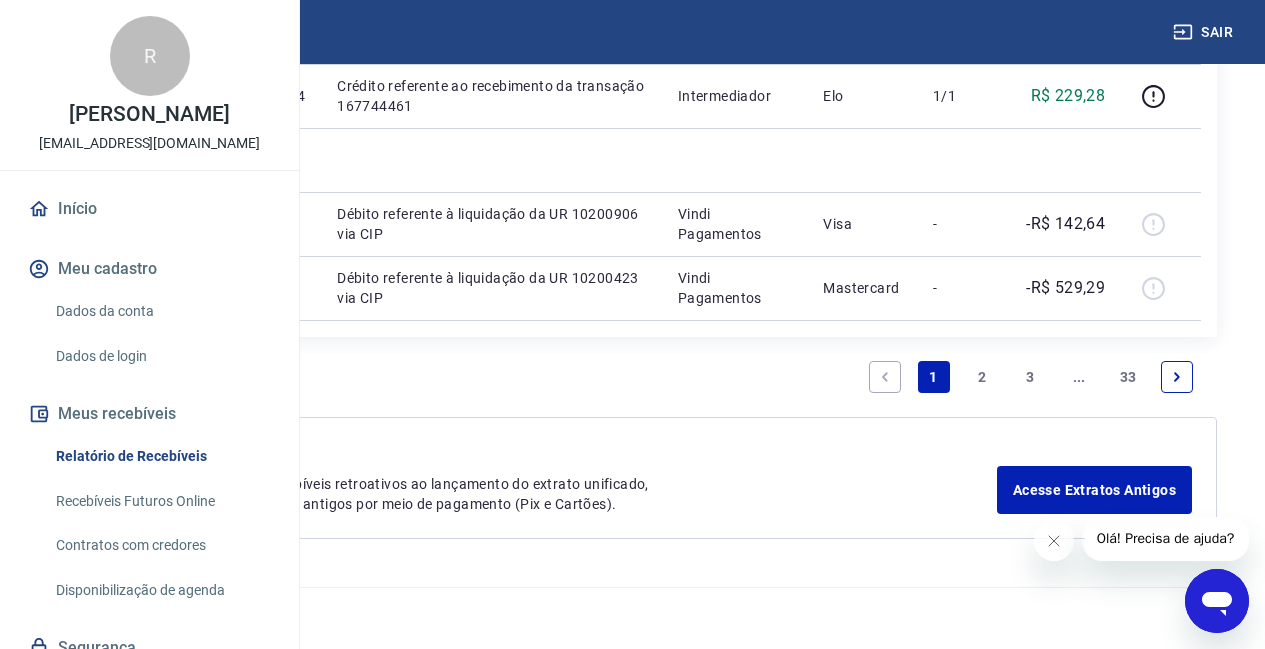 scroll, scrollTop: 2828, scrollLeft: 0, axis: vertical 